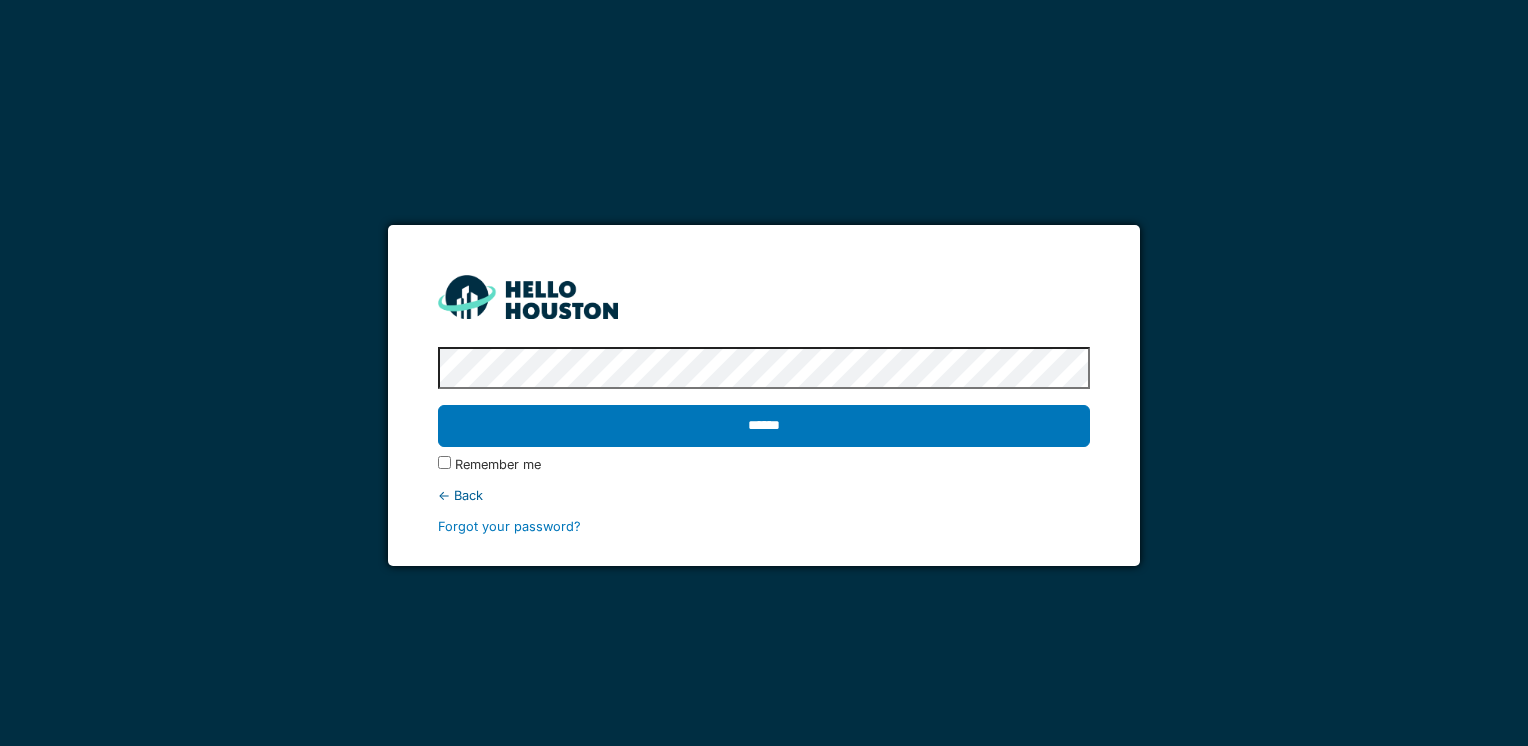 scroll, scrollTop: 0, scrollLeft: 0, axis: both 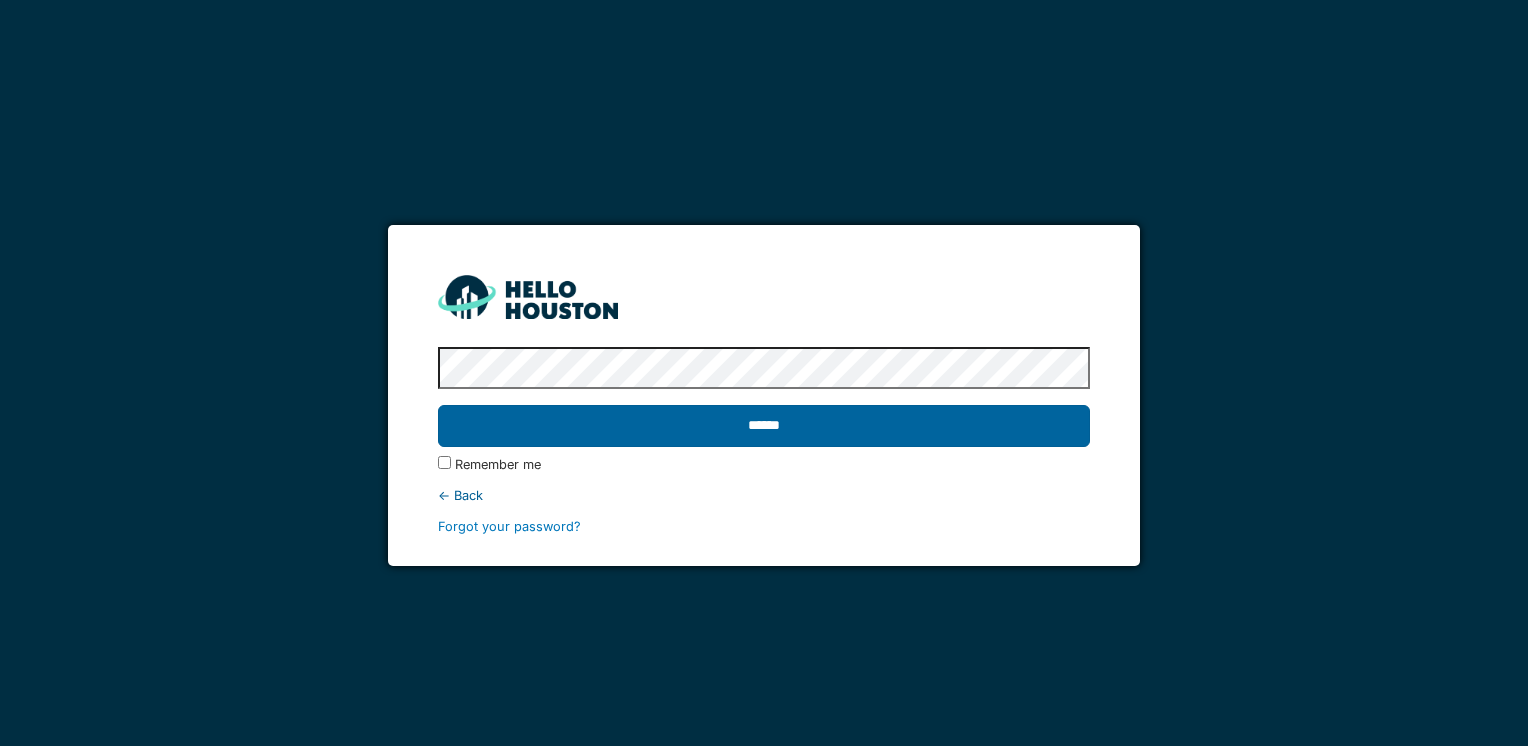 click on "******" at bounding box center (763, 426) 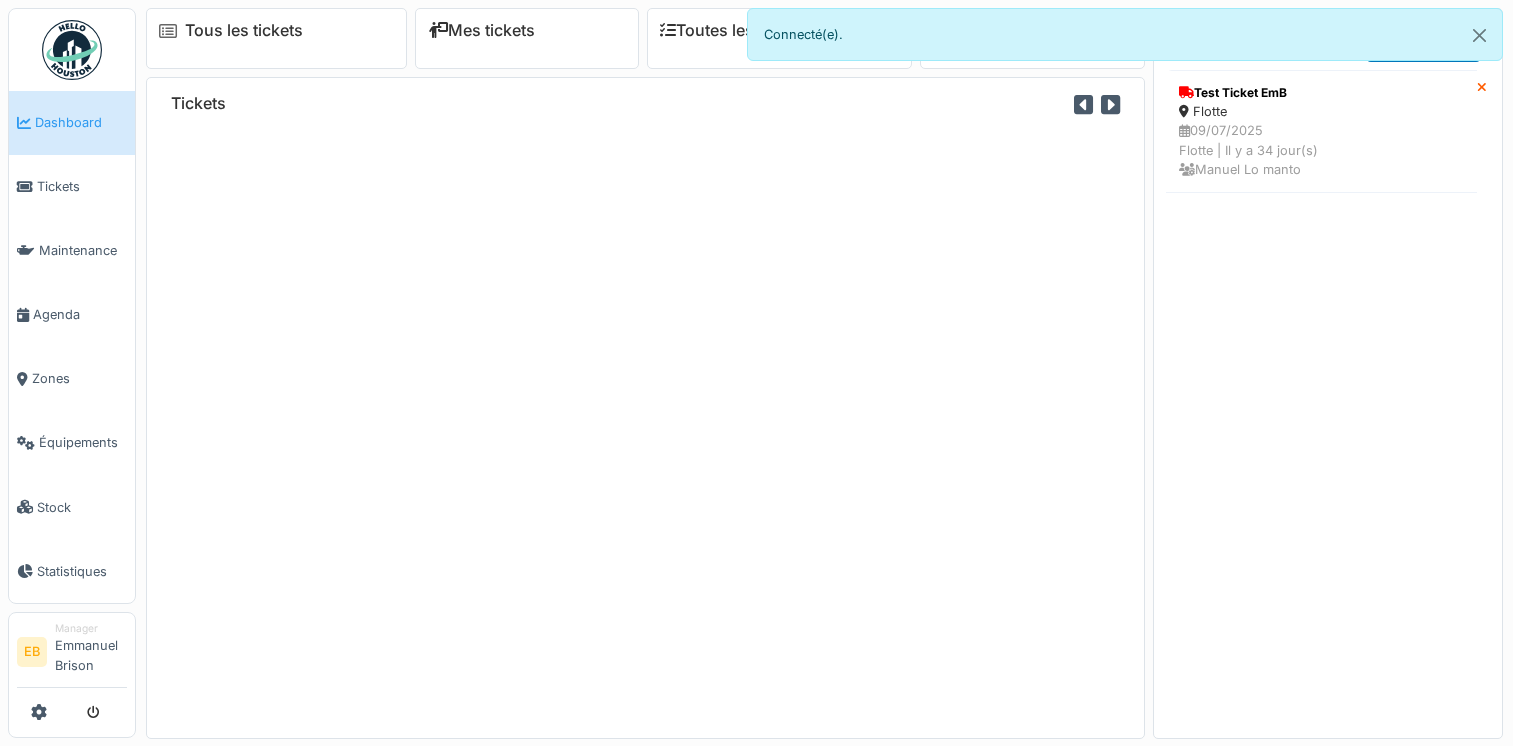 scroll, scrollTop: 0, scrollLeft: 0, axis: both 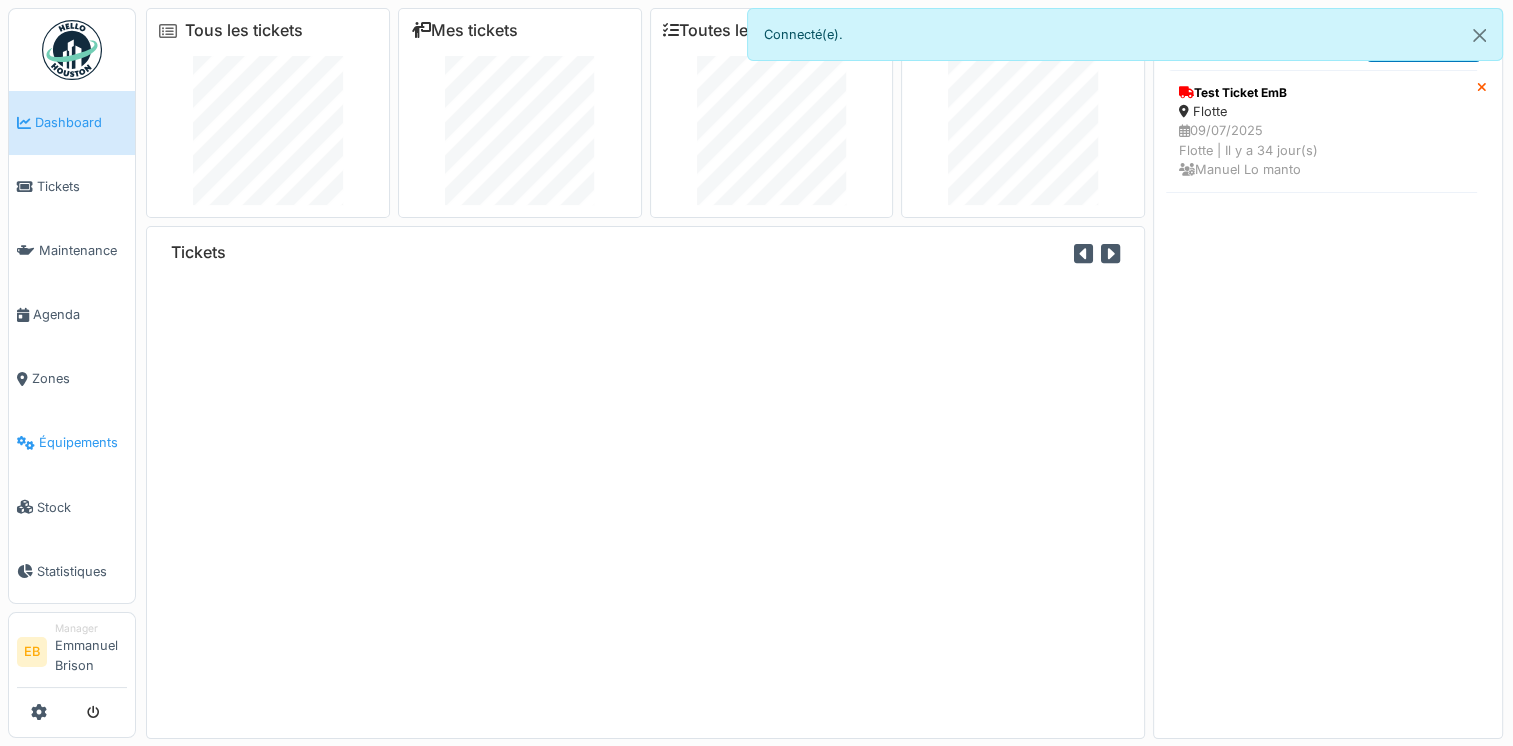 click on "Équipements" at bounding box center (83, 442) 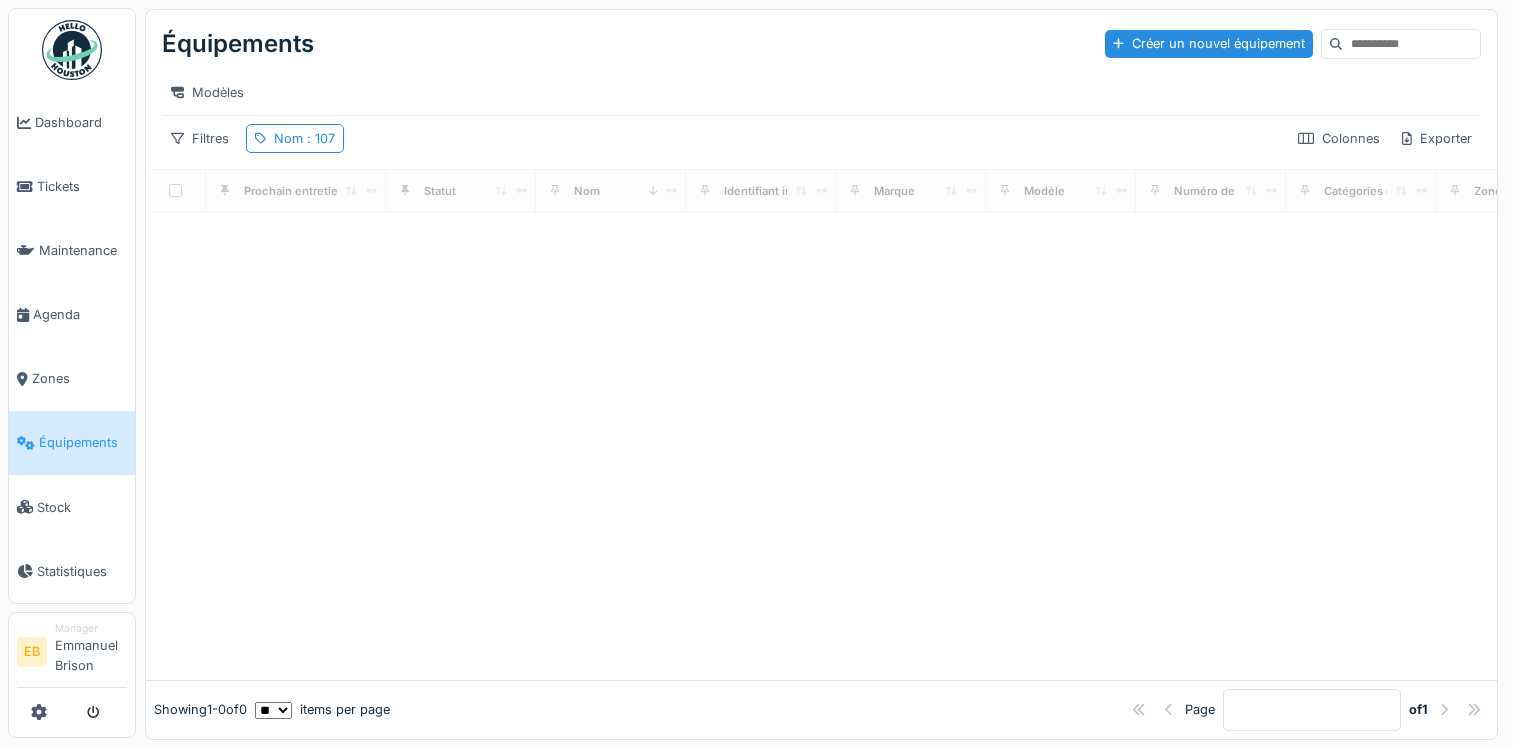 scroll, scrollTop: 0, scrollLeft: 0, axis: both 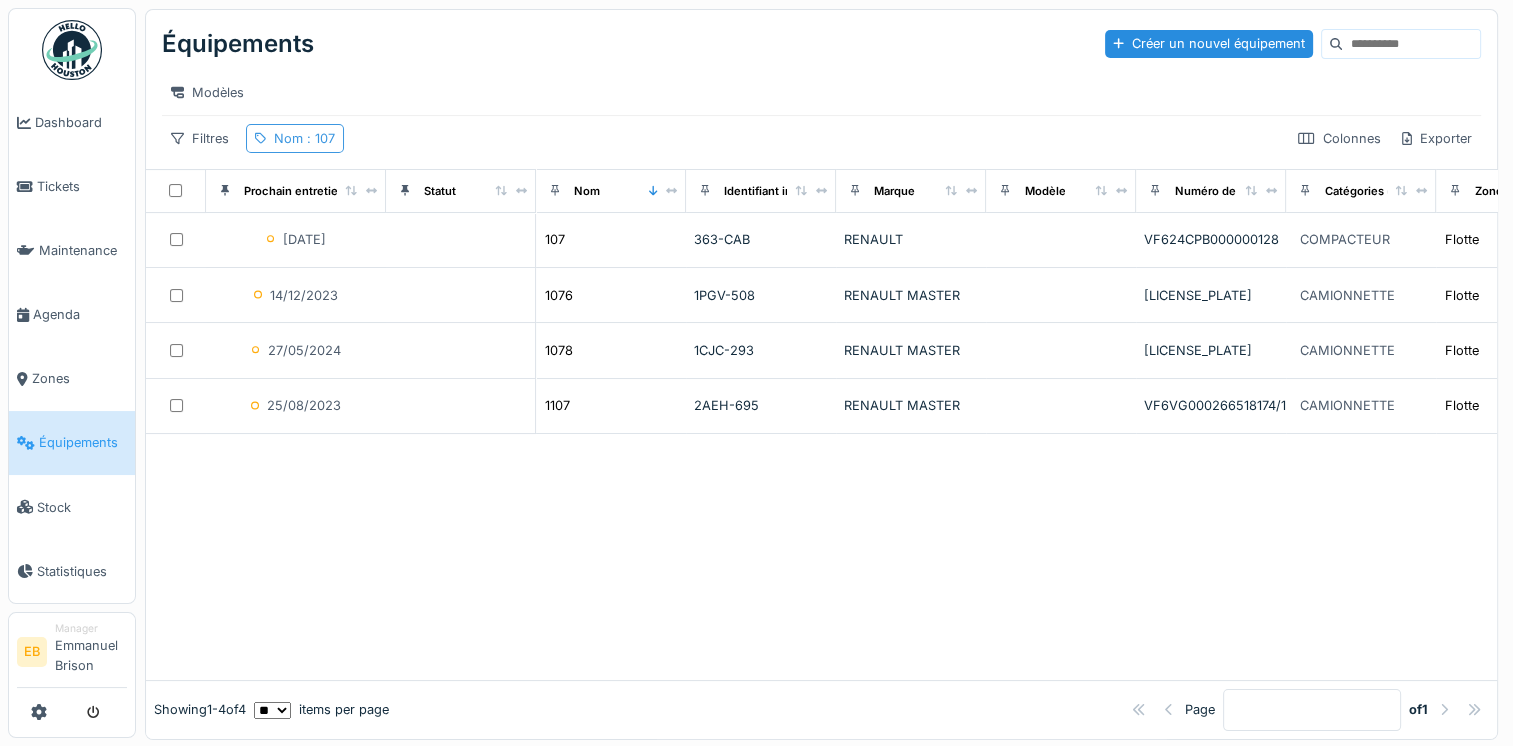 click on "Nom   :   107" at bounding box center [304, 138] 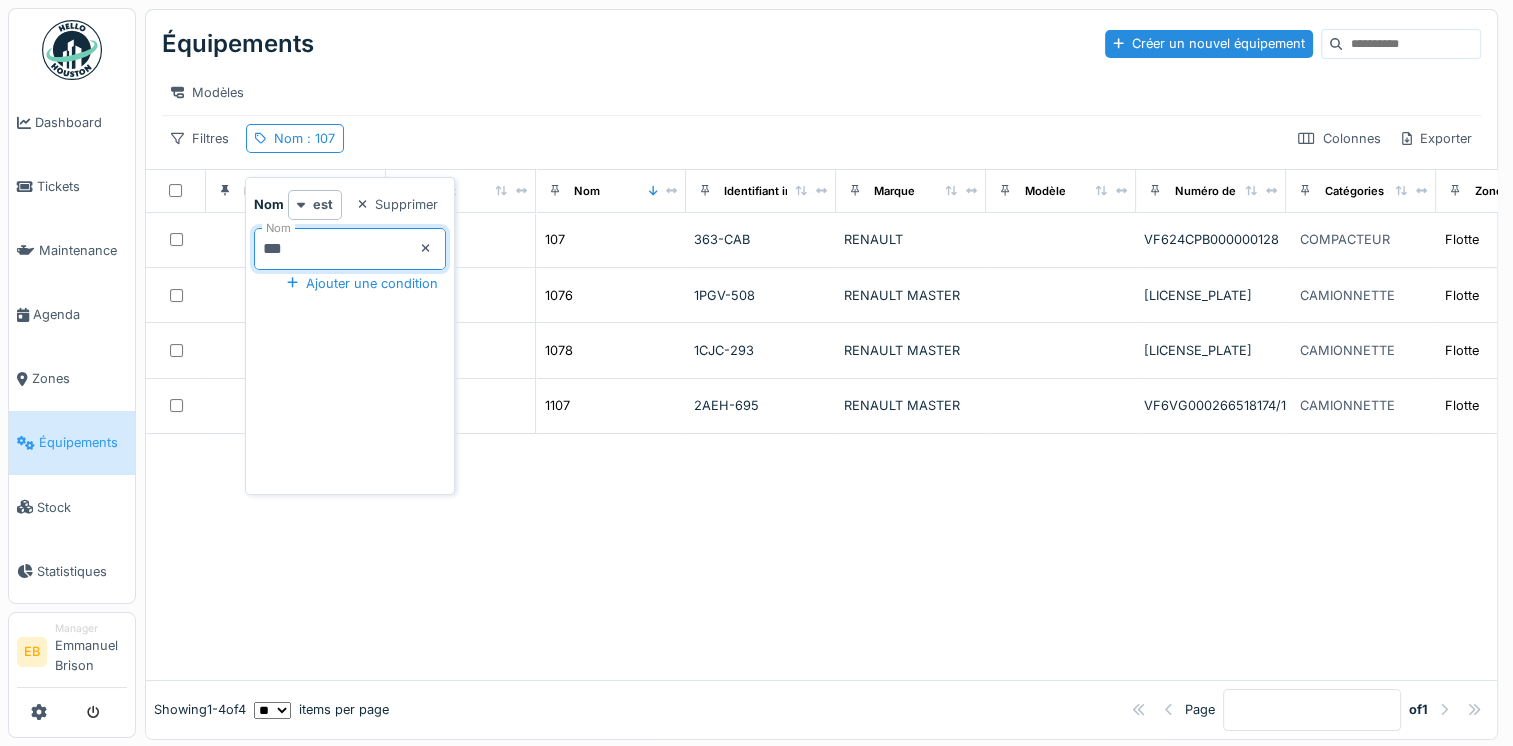drag, startPoint x: 296, startPoint y: 248, endPoint x: 220, endPoint y: 218, distance: 81.706795 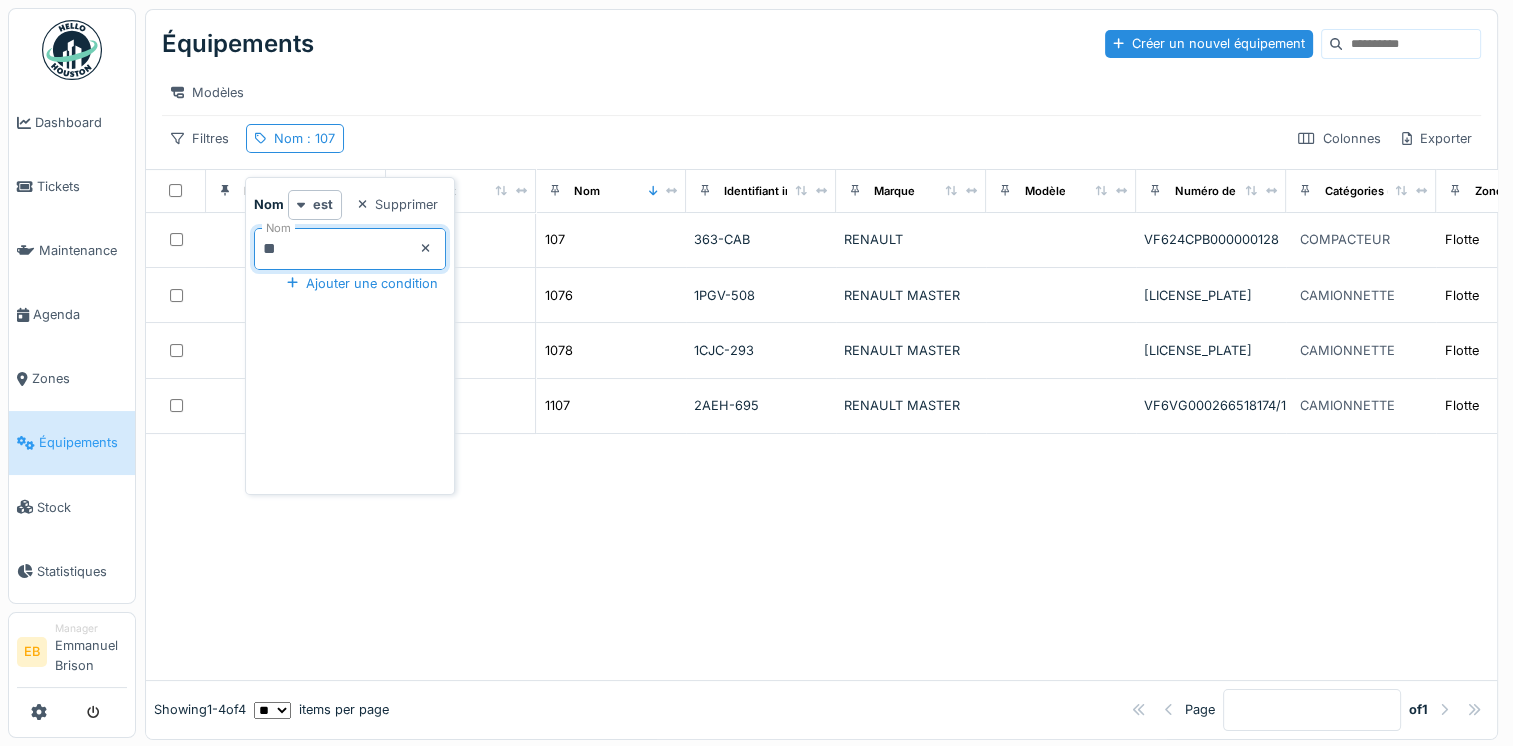 type on "***" 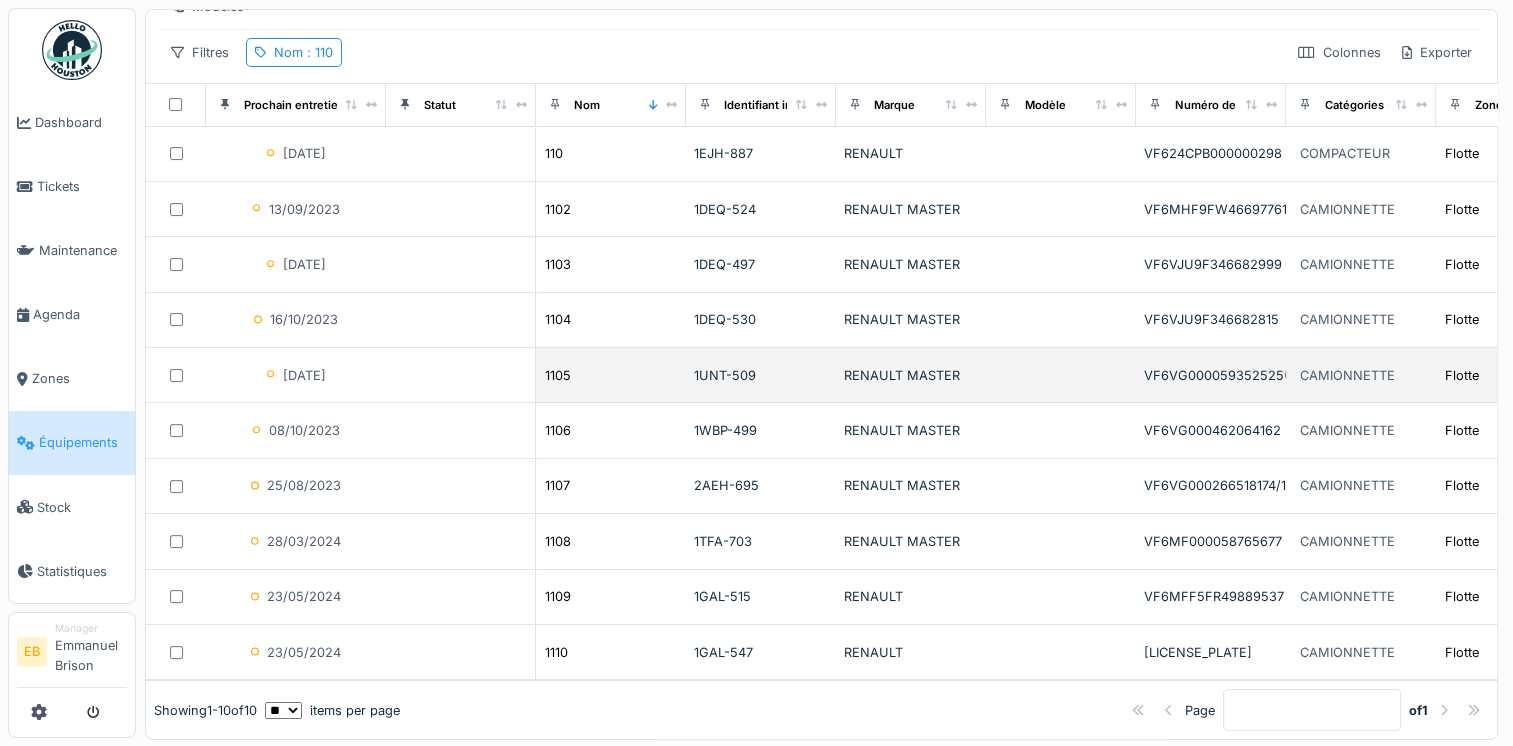 scroll, scrollTop: 111, scrollLeft: 0, axis: vertical 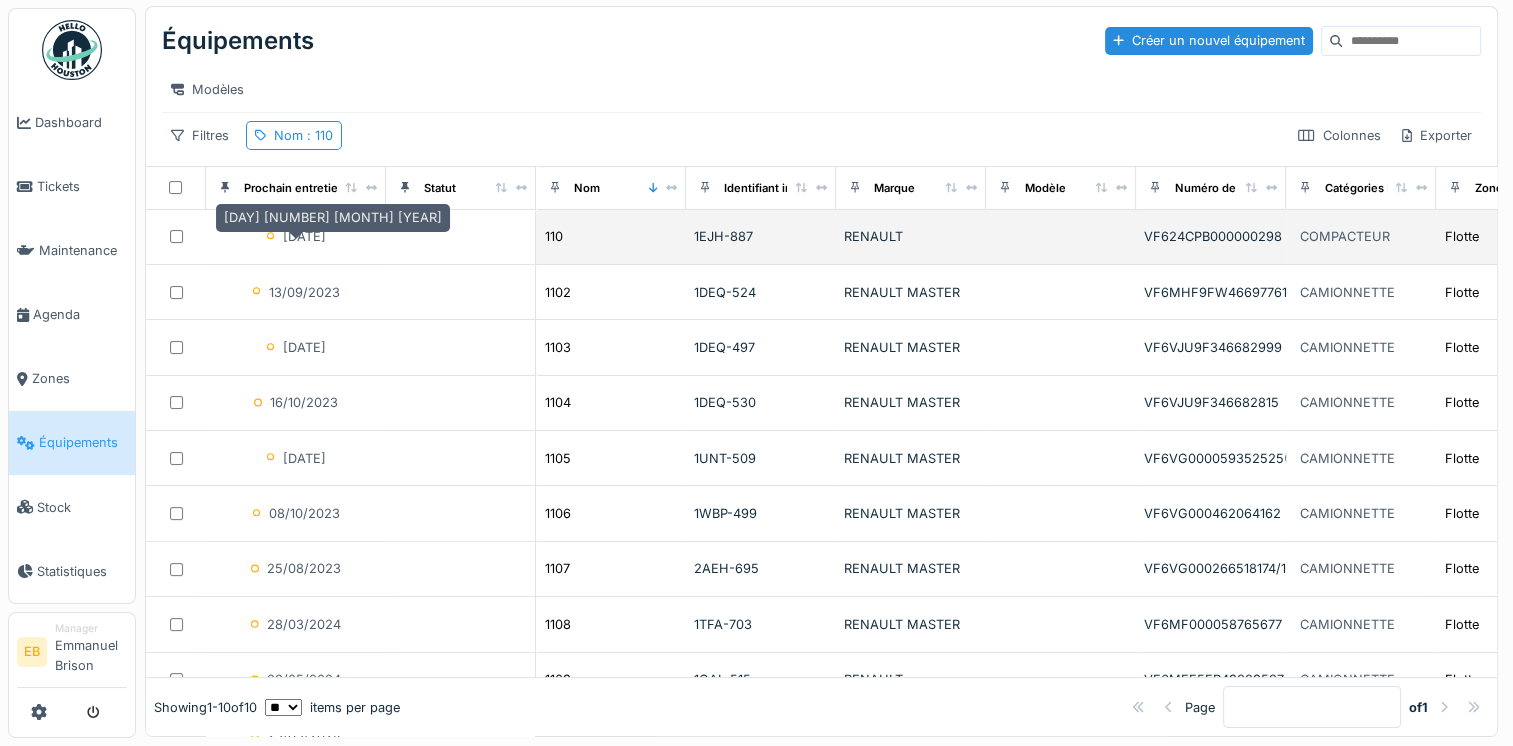 click on "03/01/2024" at bounding box center [303, 236] 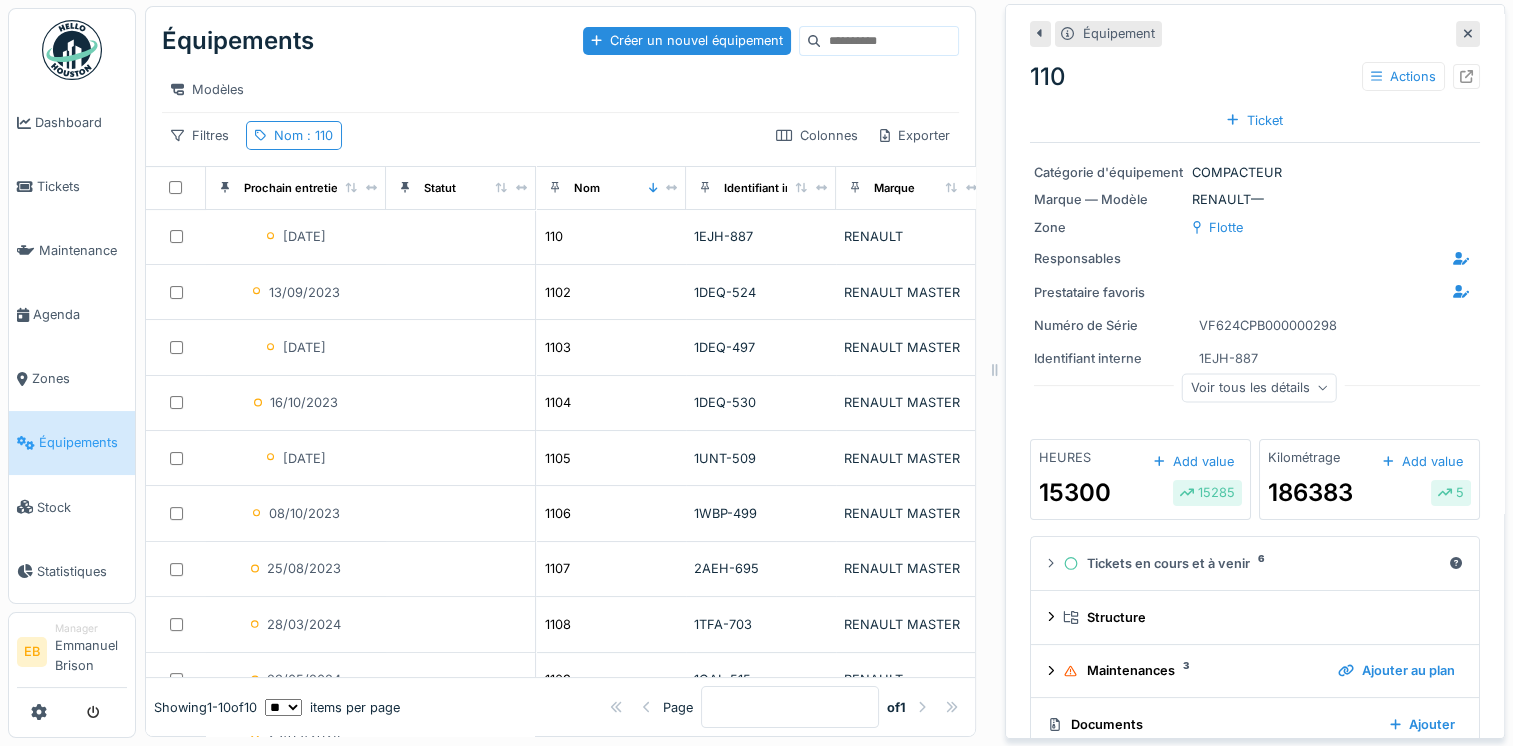 scroll, scrollTop: 83, scrollLeft: 0, axis: vertical 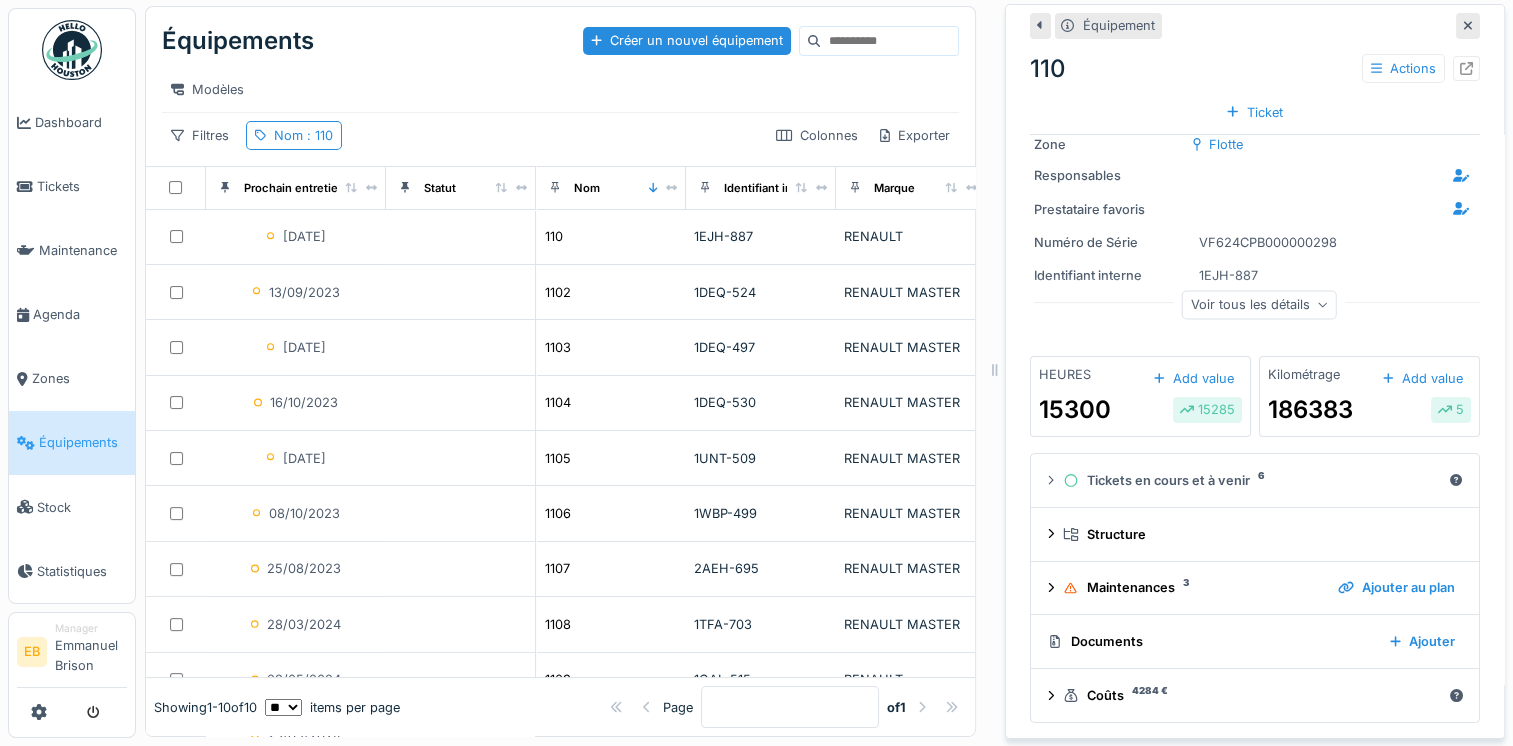 click on "Voir tous les détails" at bounding box center (1259, 304) 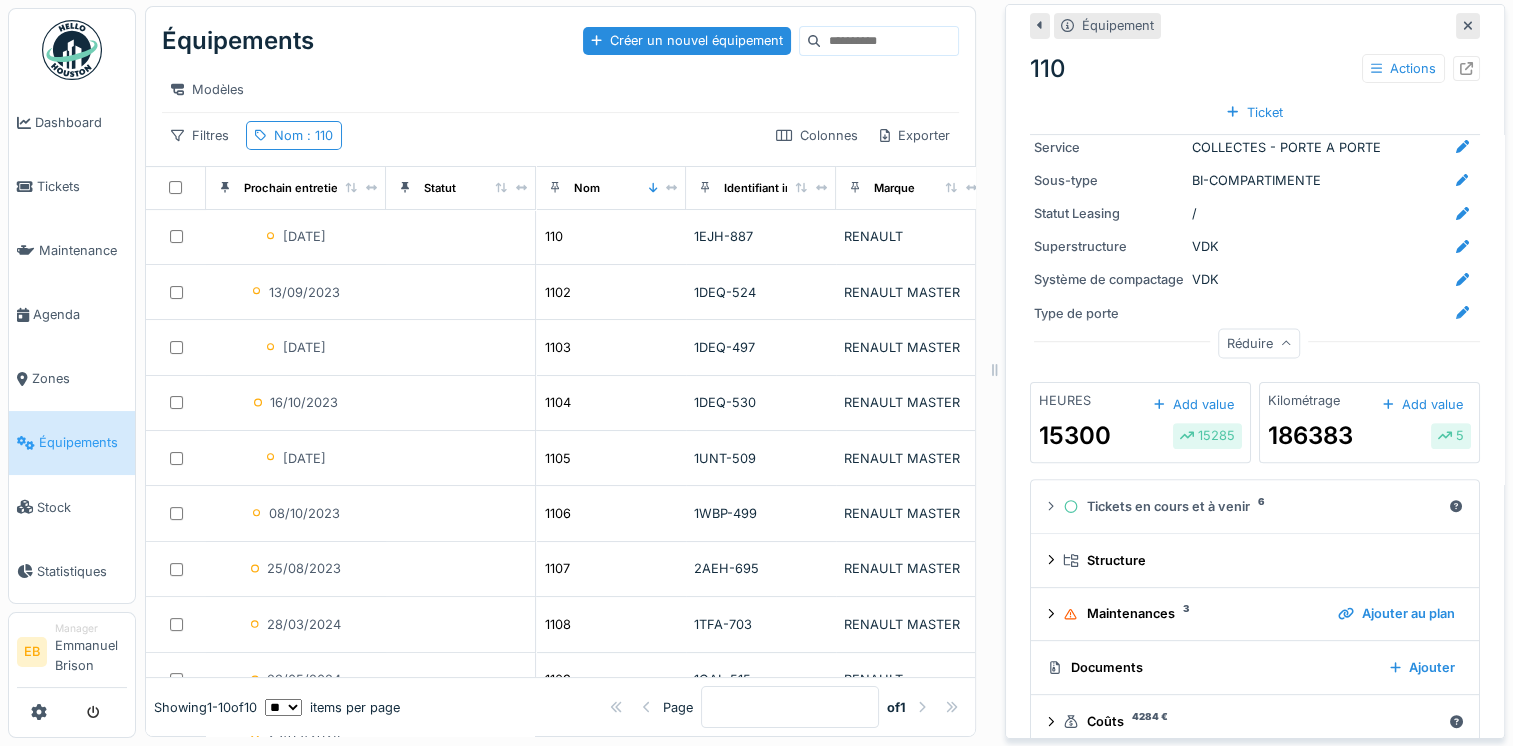 scroll, scrollTop: 567, scrollLeft: 0, axis: vertical 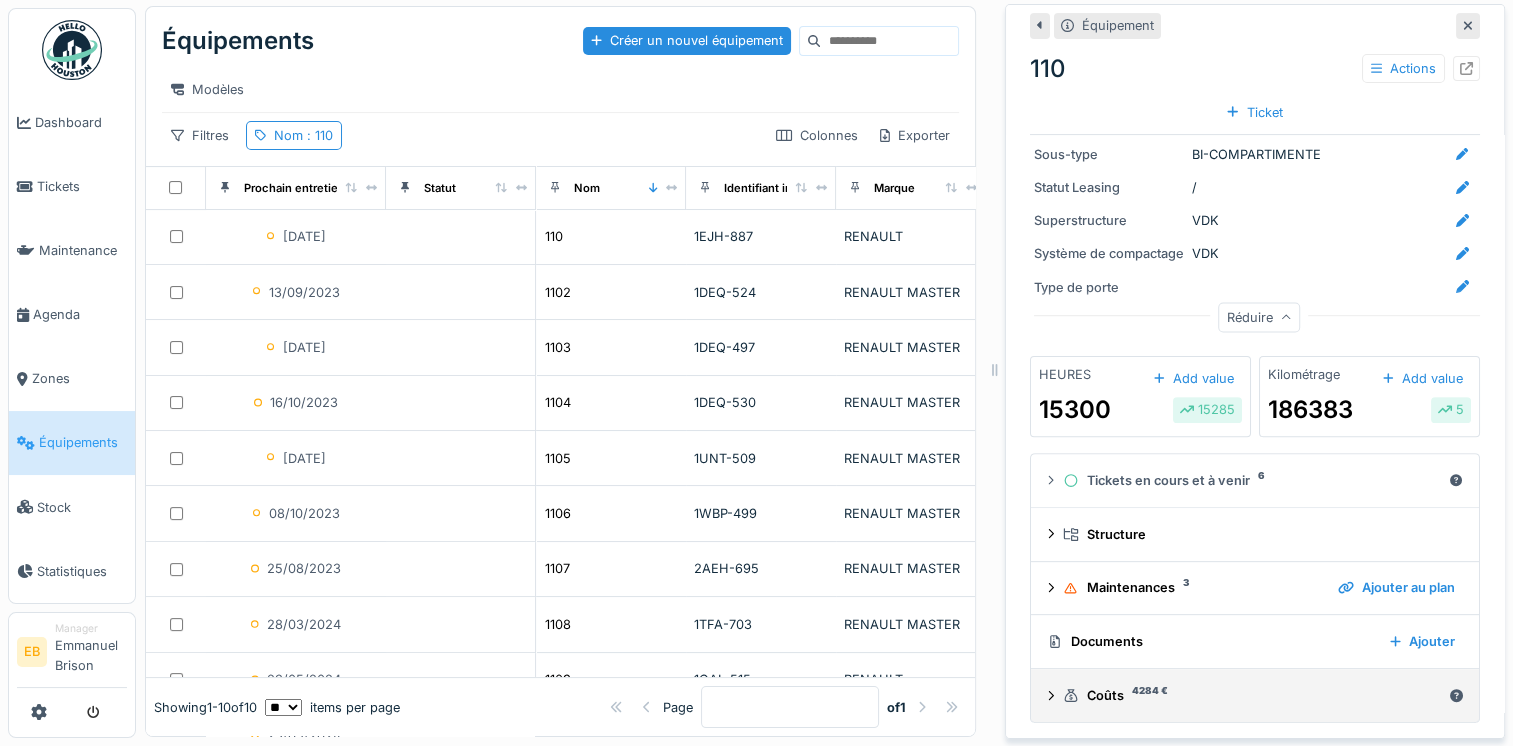 click 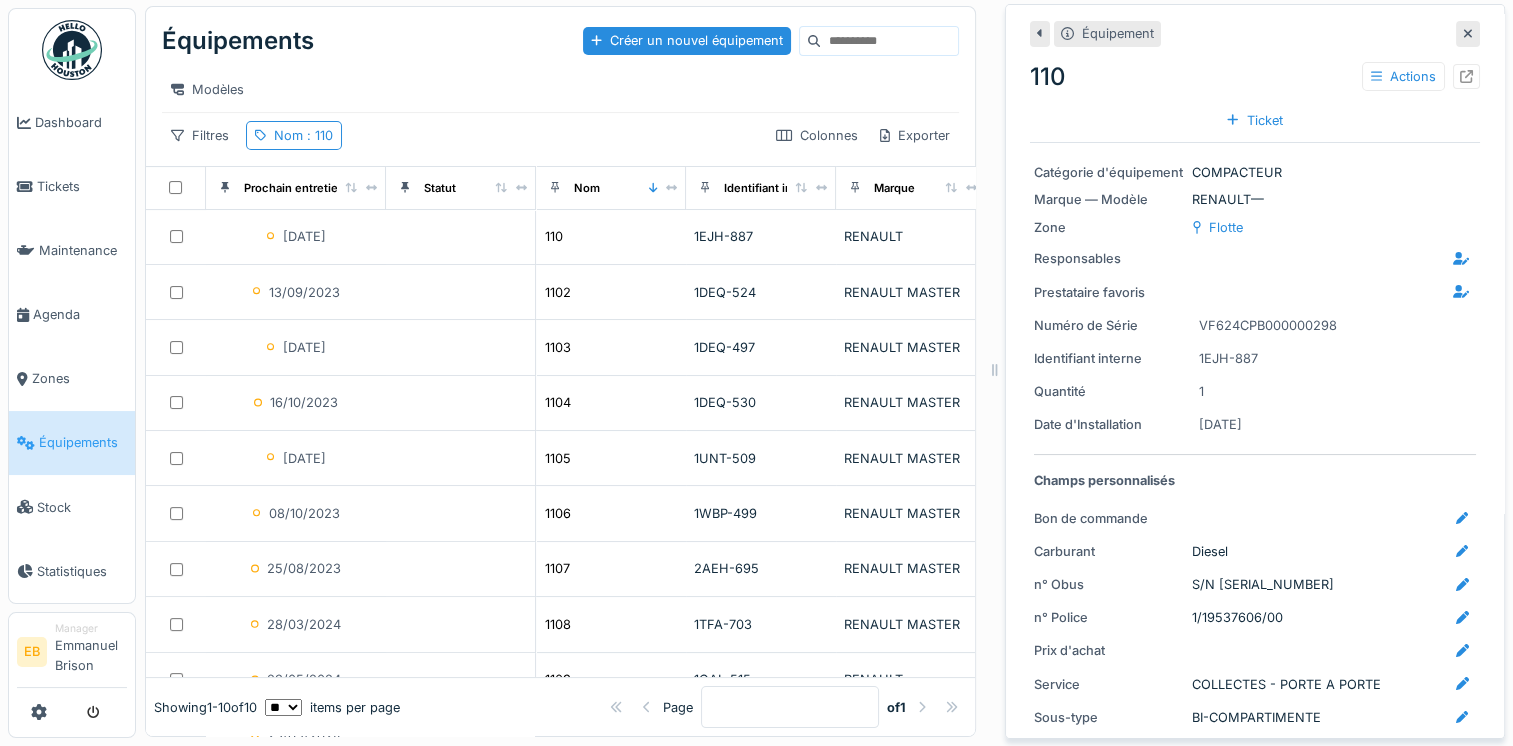 scroll, scrollTop: 0, scrollLeft: 0, axis: both 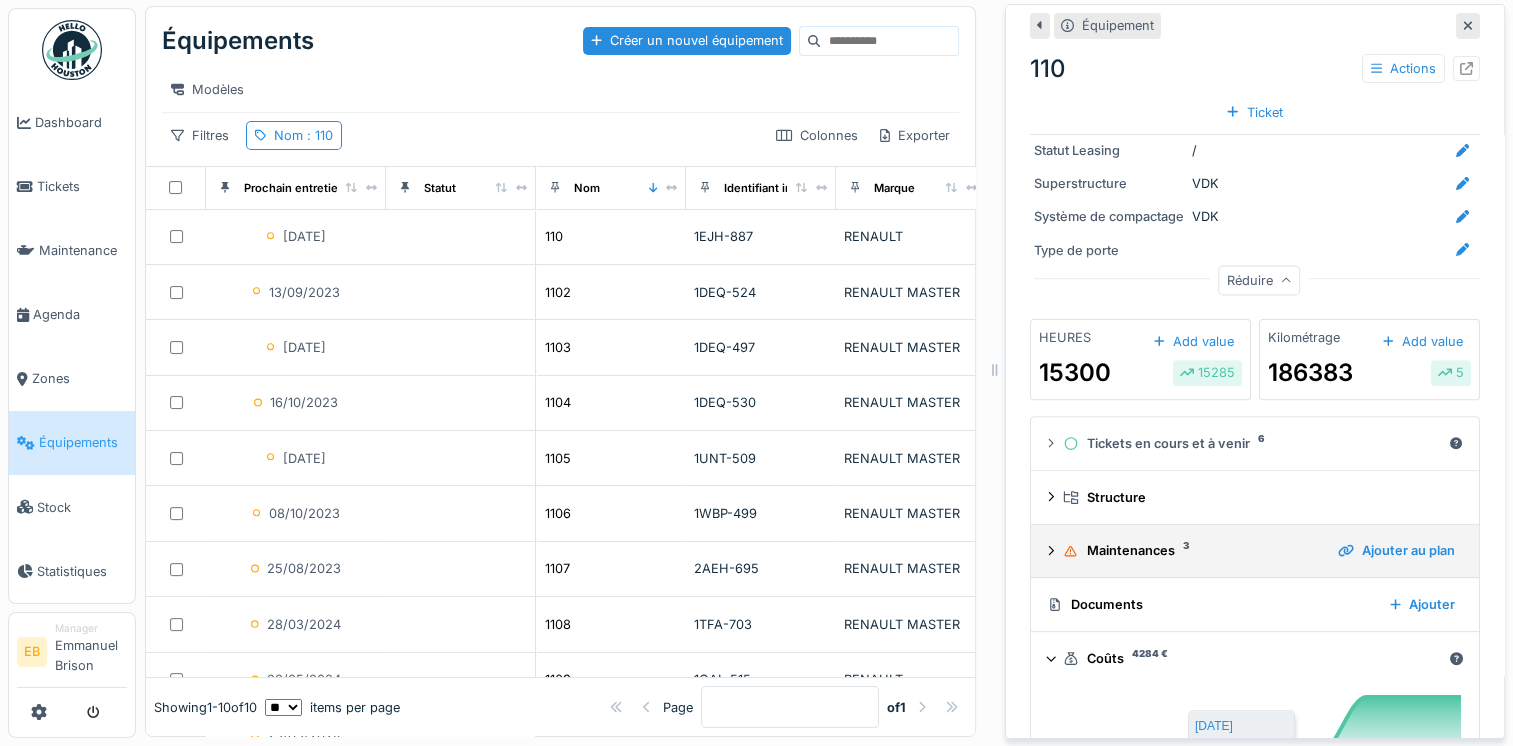click 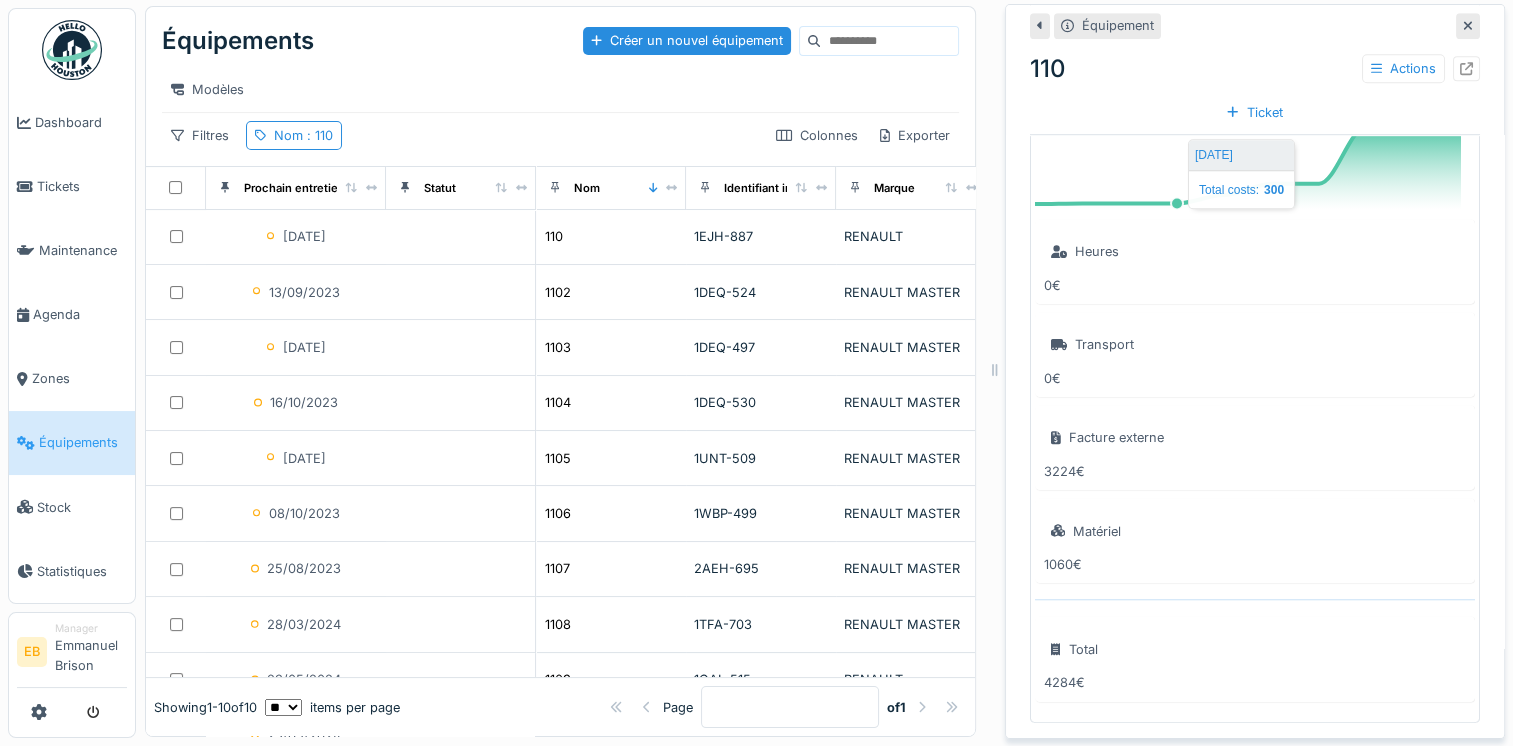 scroll, scrollTop: 1405, scrollLeft: 0, axis: vertical 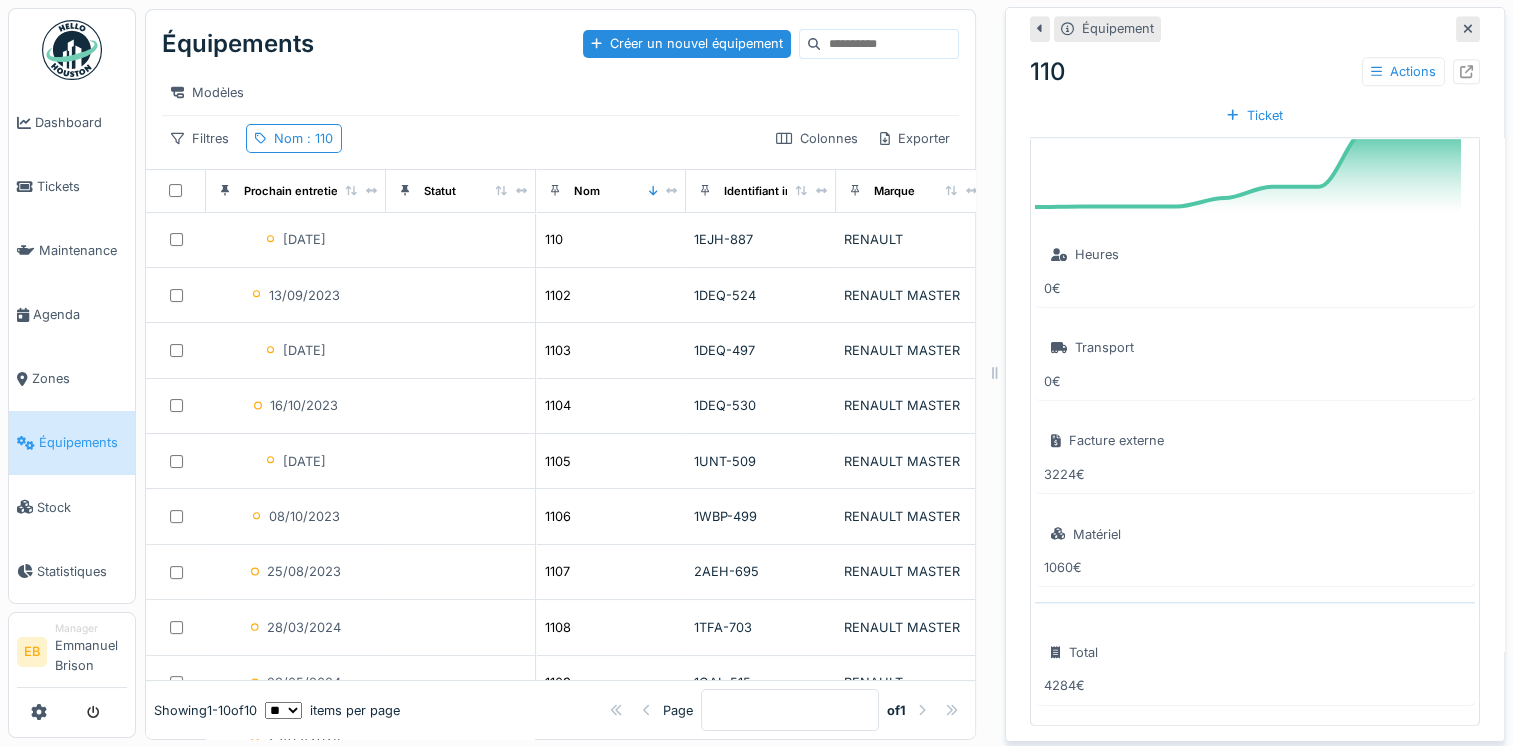 click 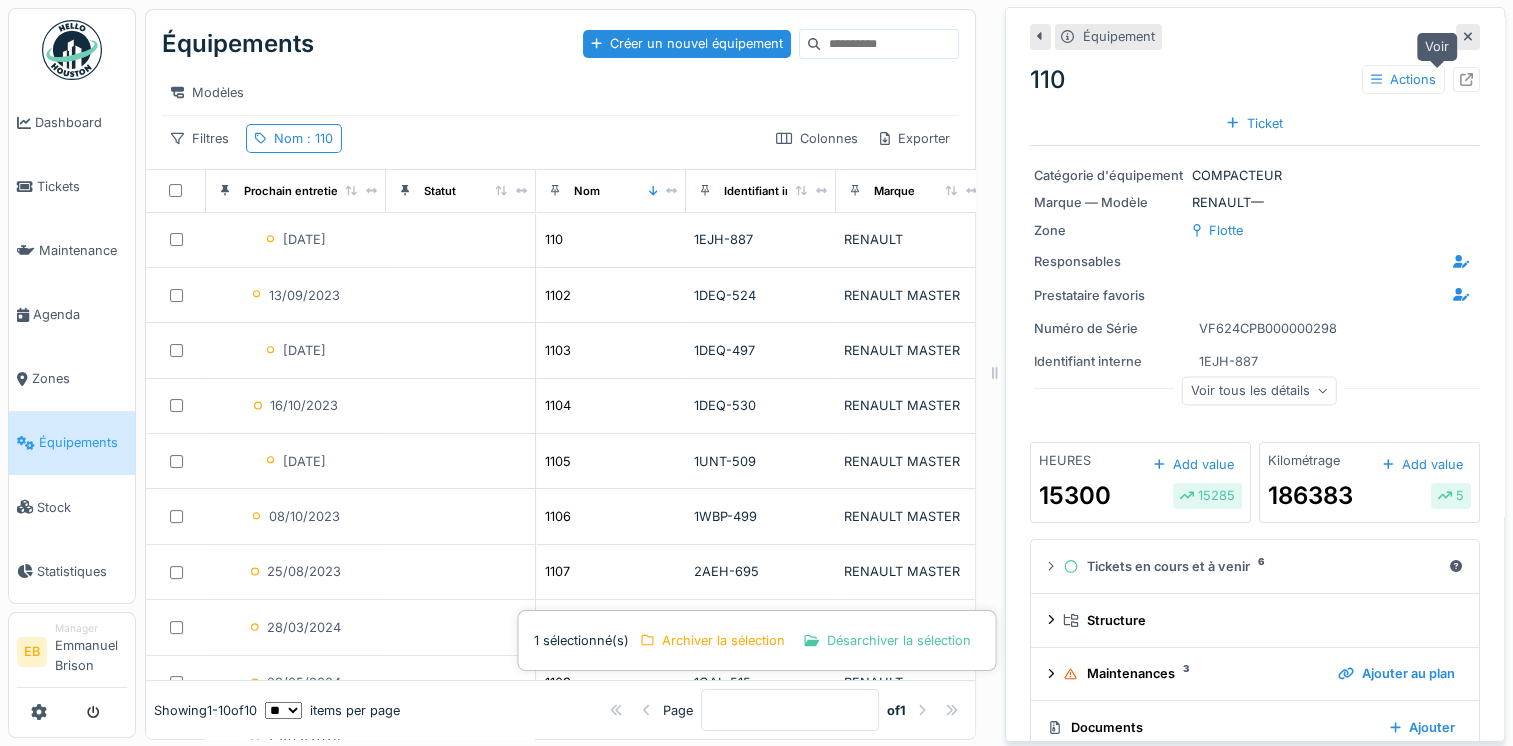 click 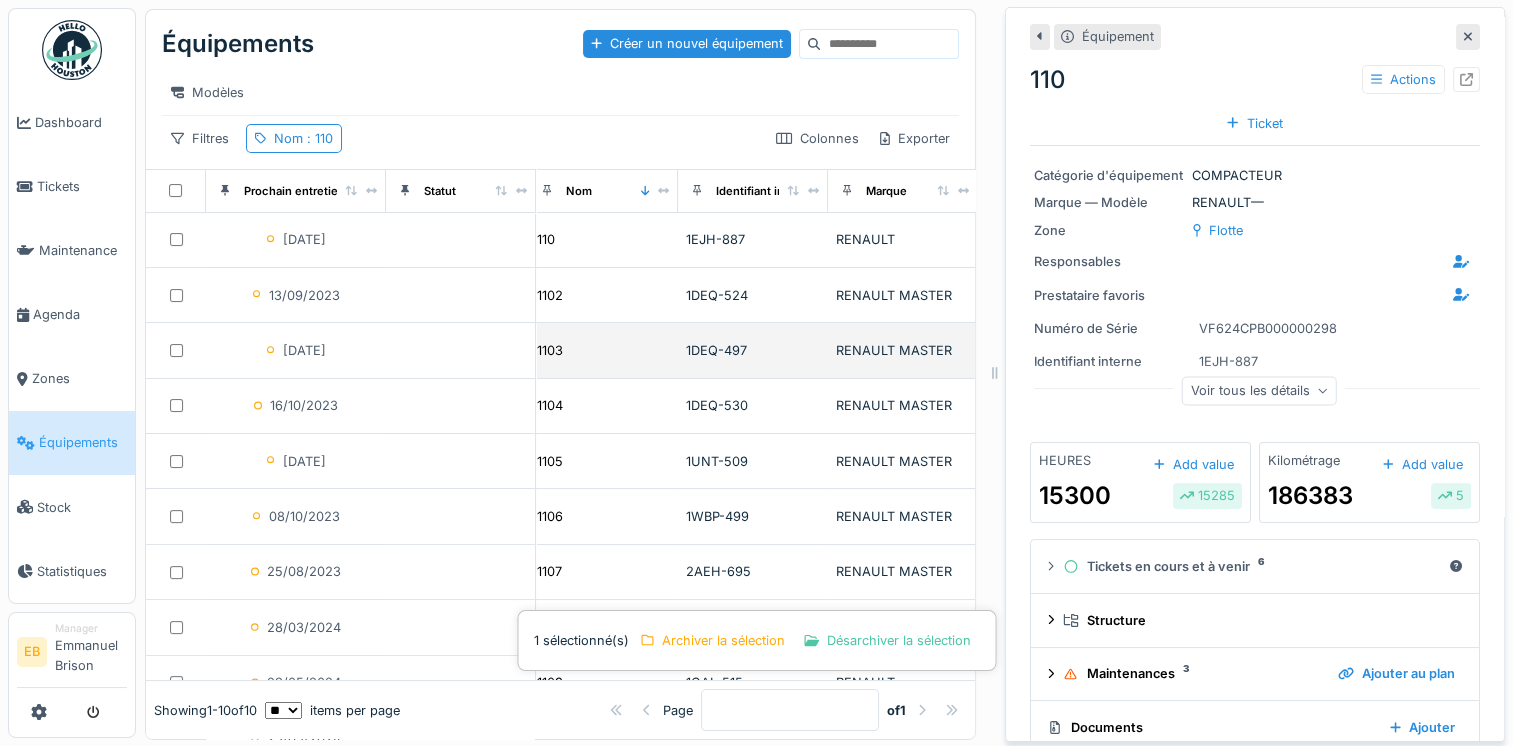 scroll, scrollTop: 0, scrollLeft: 8, axis: horizontal 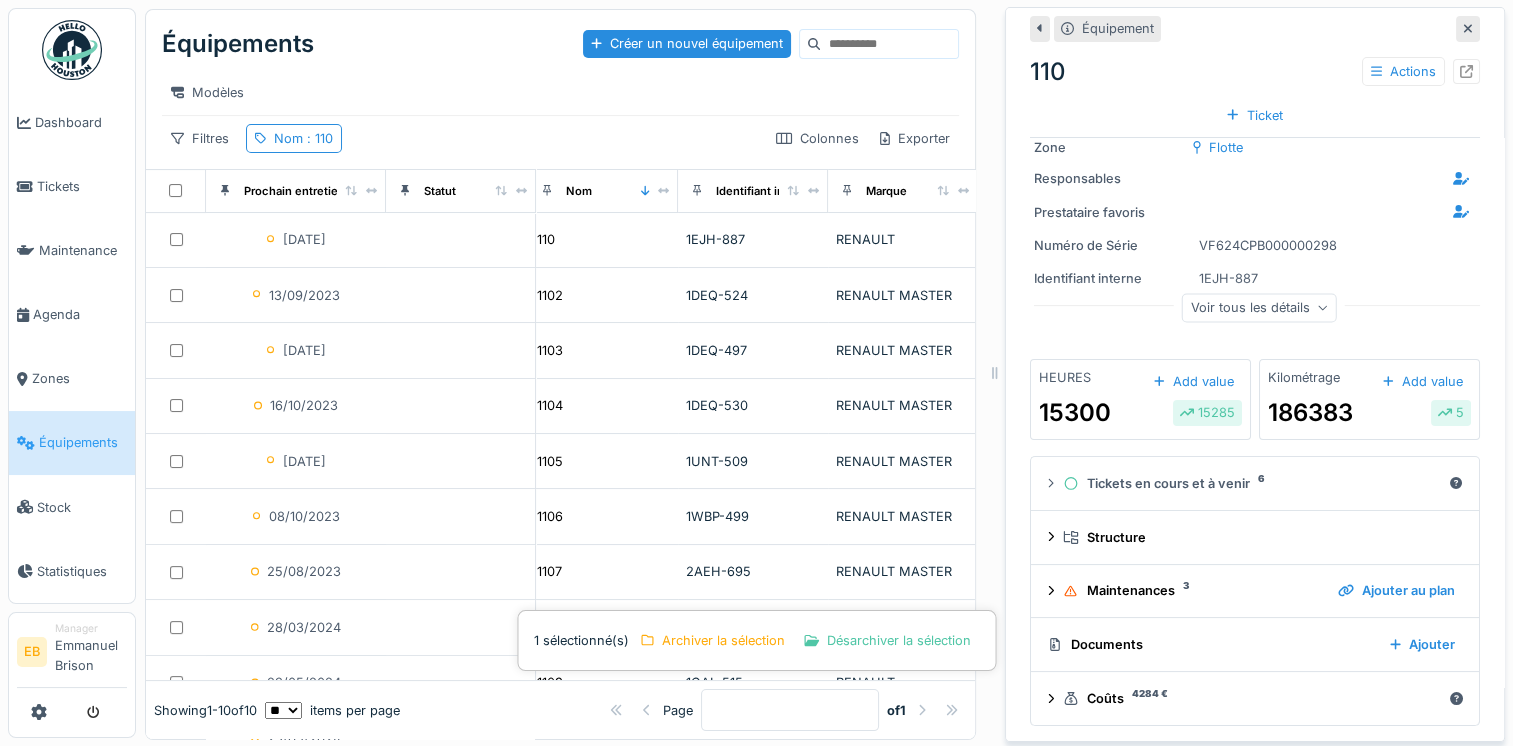 click on "Manager
Emmanuel  Brison" at bounding box center (91, 652) 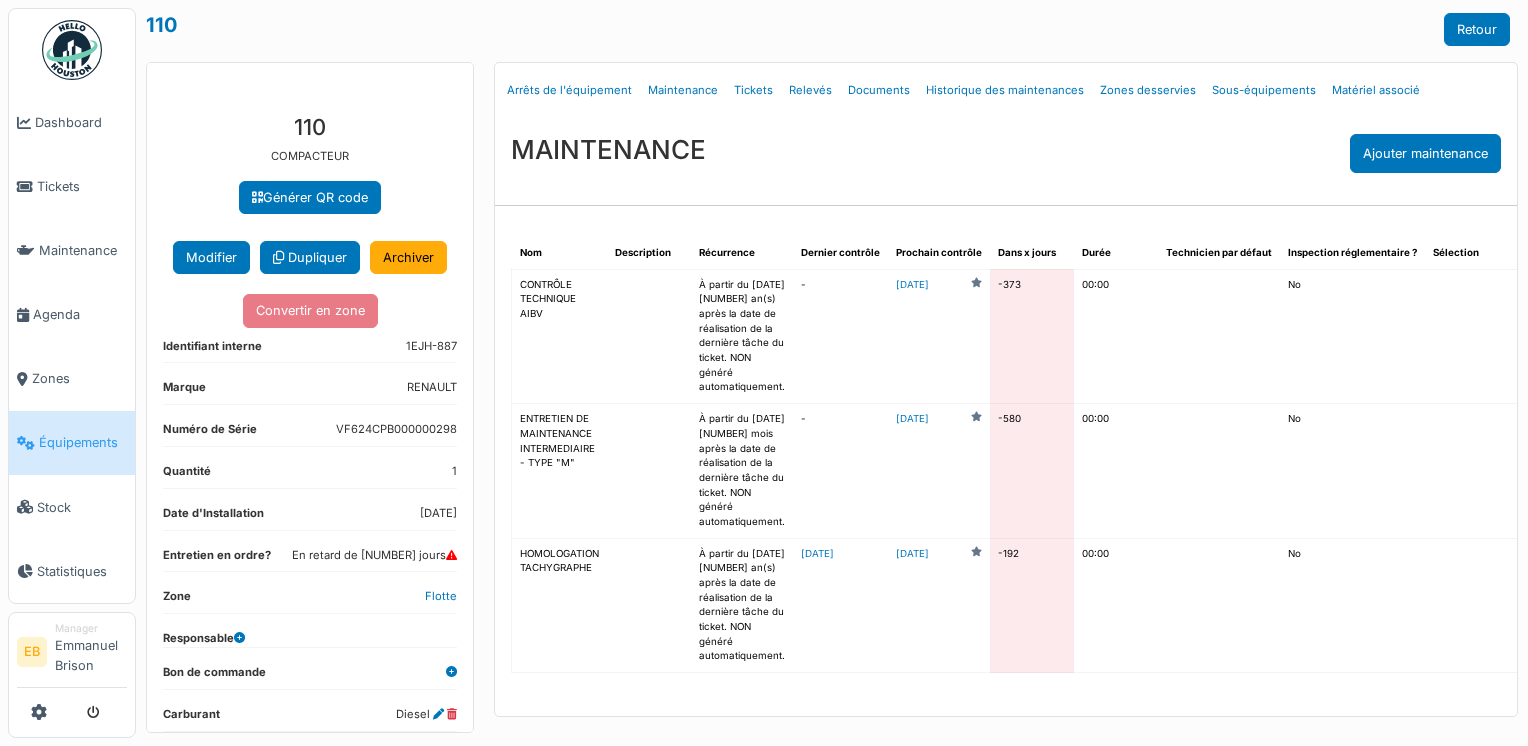 scroll, scrollTop: 0, scrollLeft: 0, axis: both 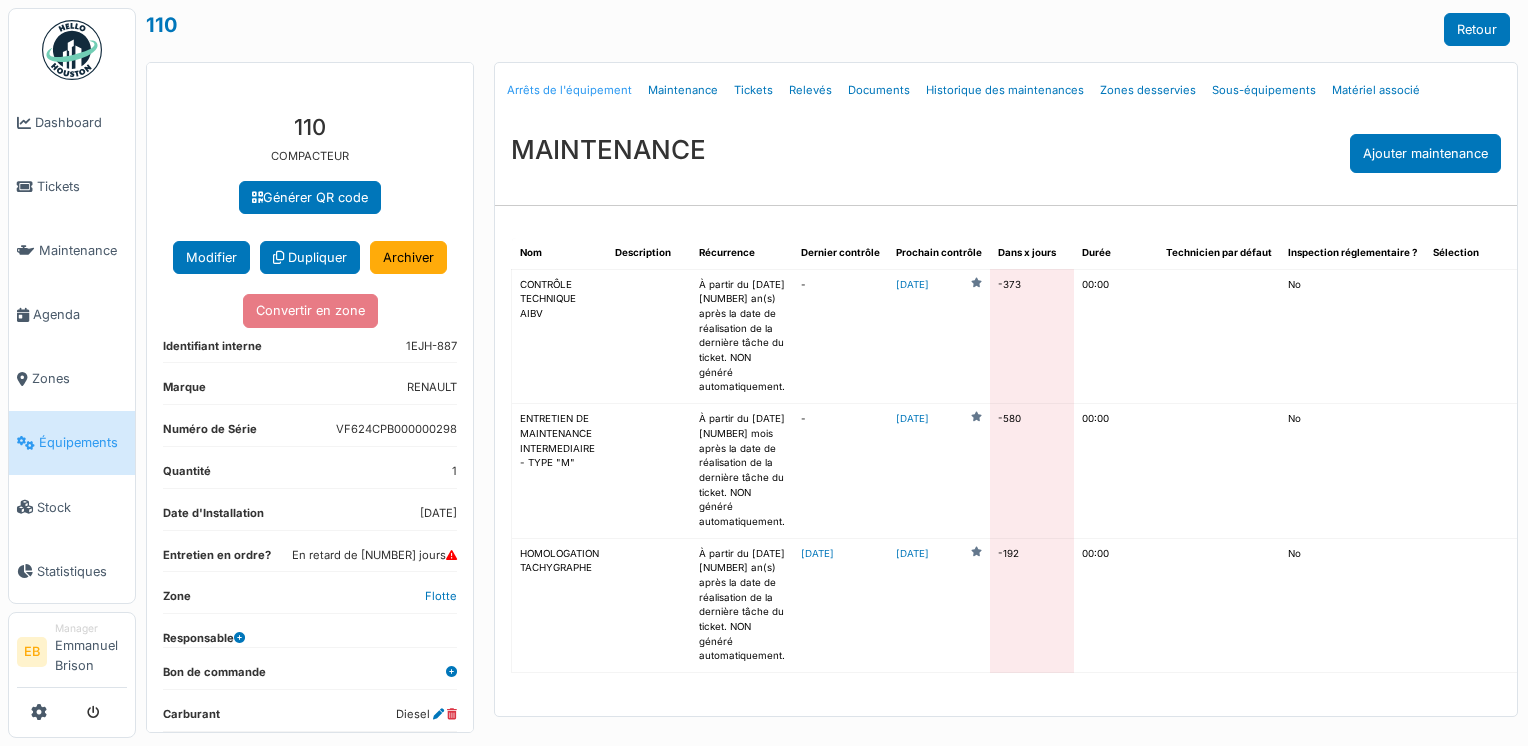 click on "Arrêts de l'équipement" at bounding box center [569, 90] 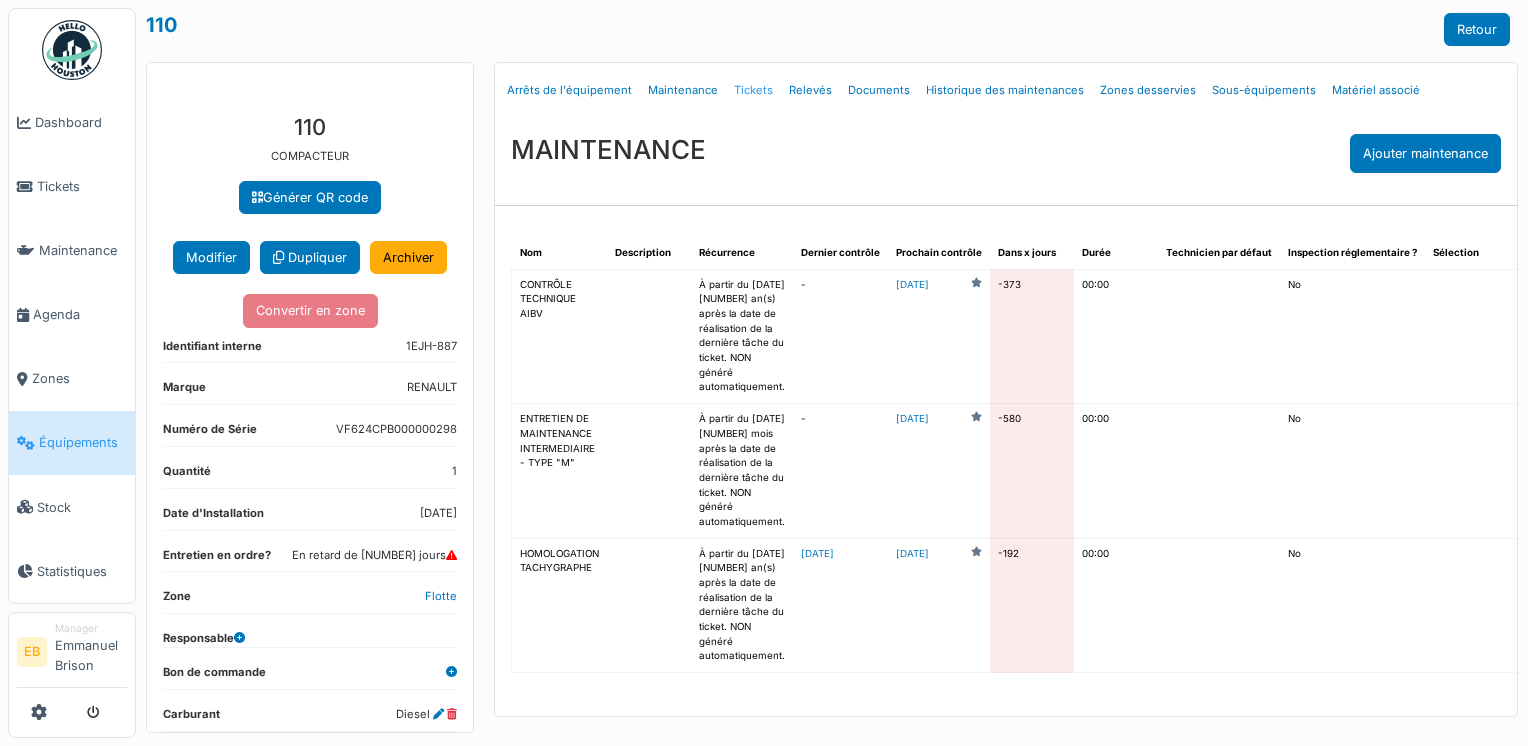 scroll, scrollTop: 0, scrollLeft: 0, axis: both 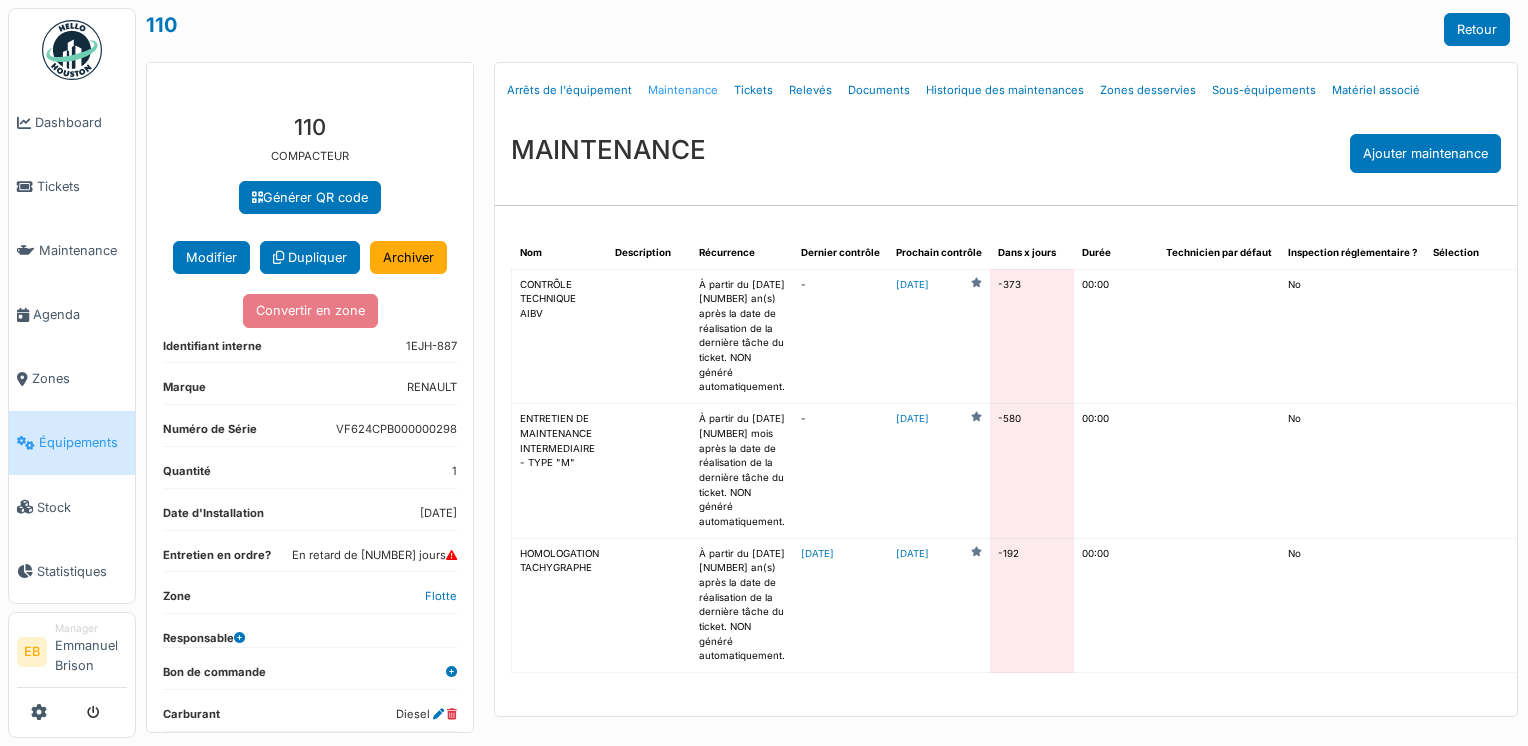 click on "Maintenance" at bounding box center [683, 90] 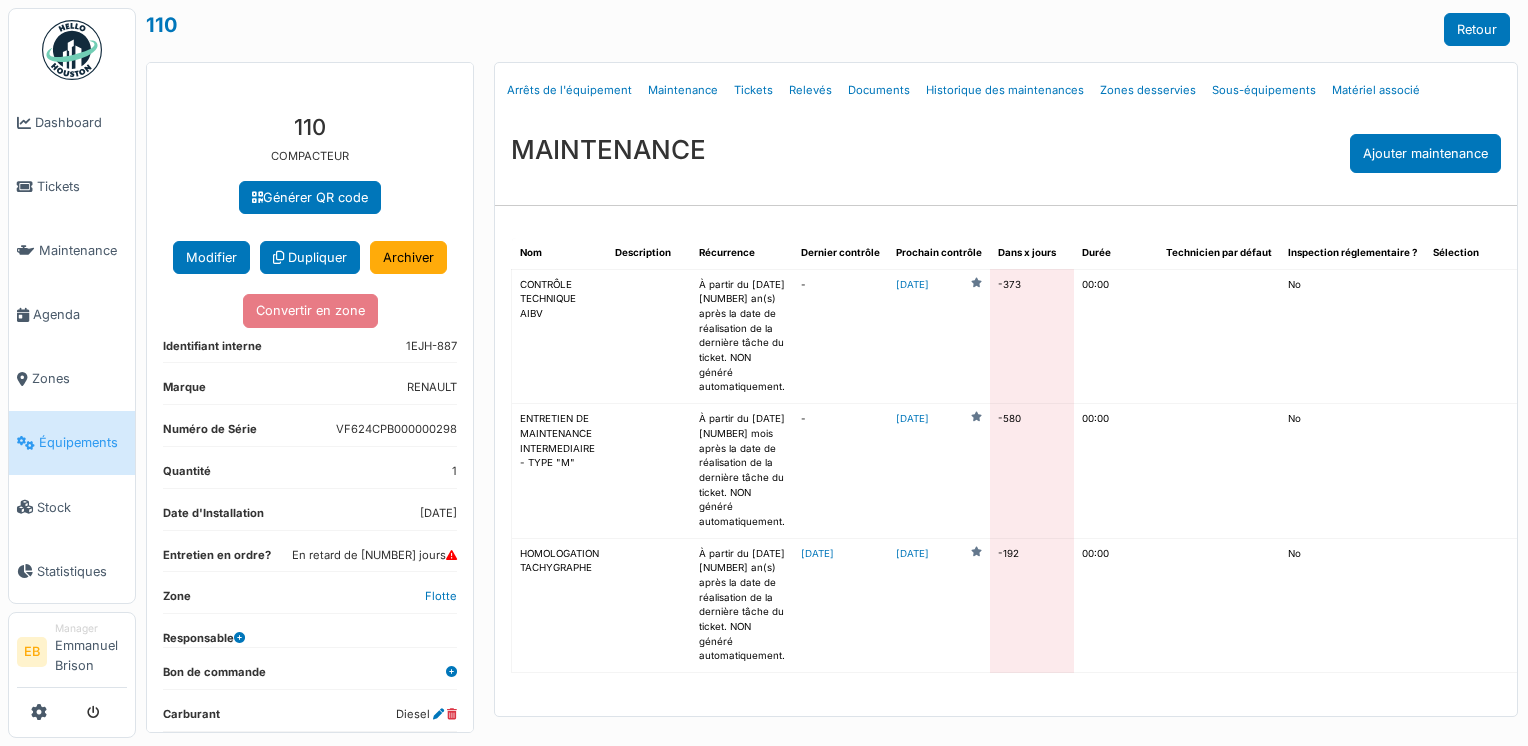 scroll, scrollTop: 0, scrollLeft: 0, axis: both 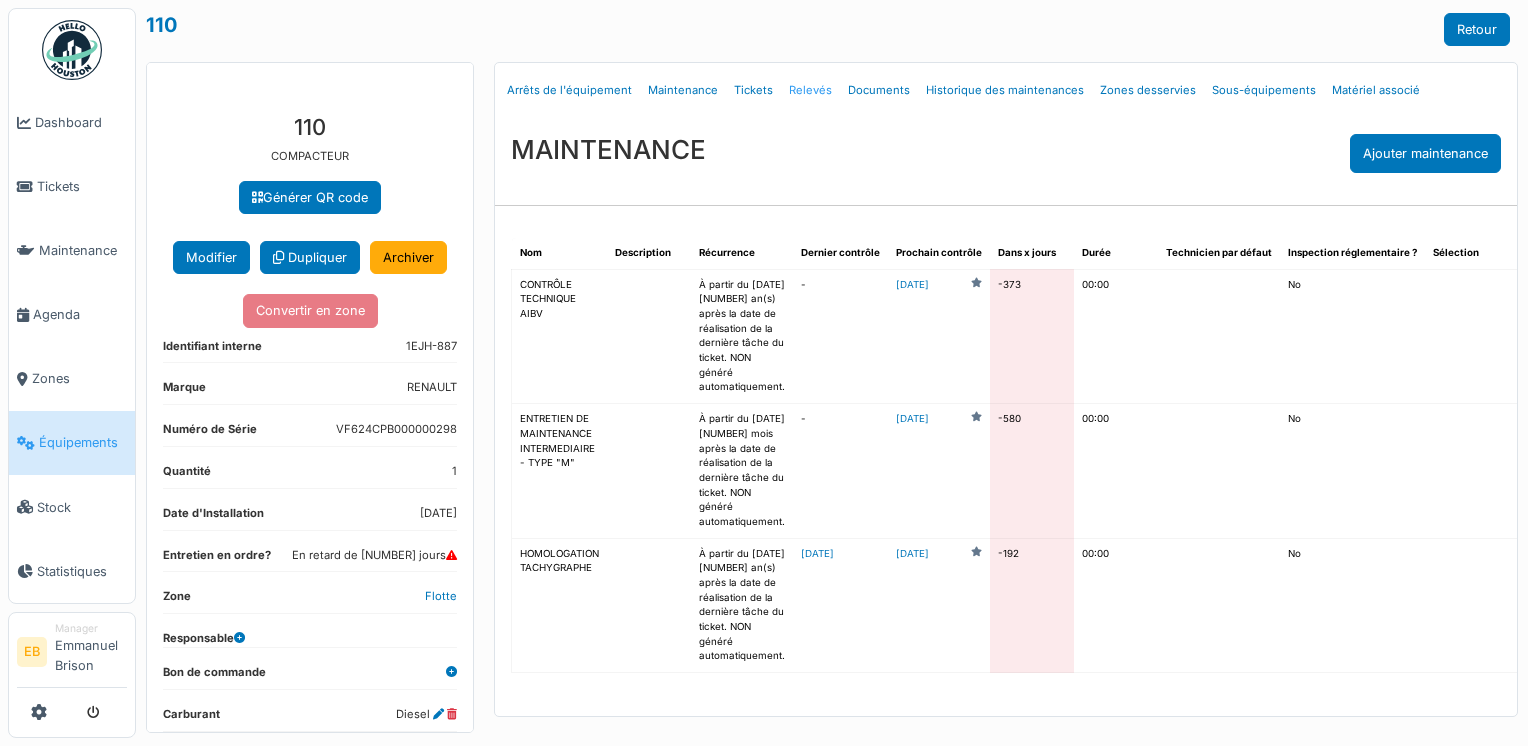 click on "Relevés" at bounding box center [810, 90] 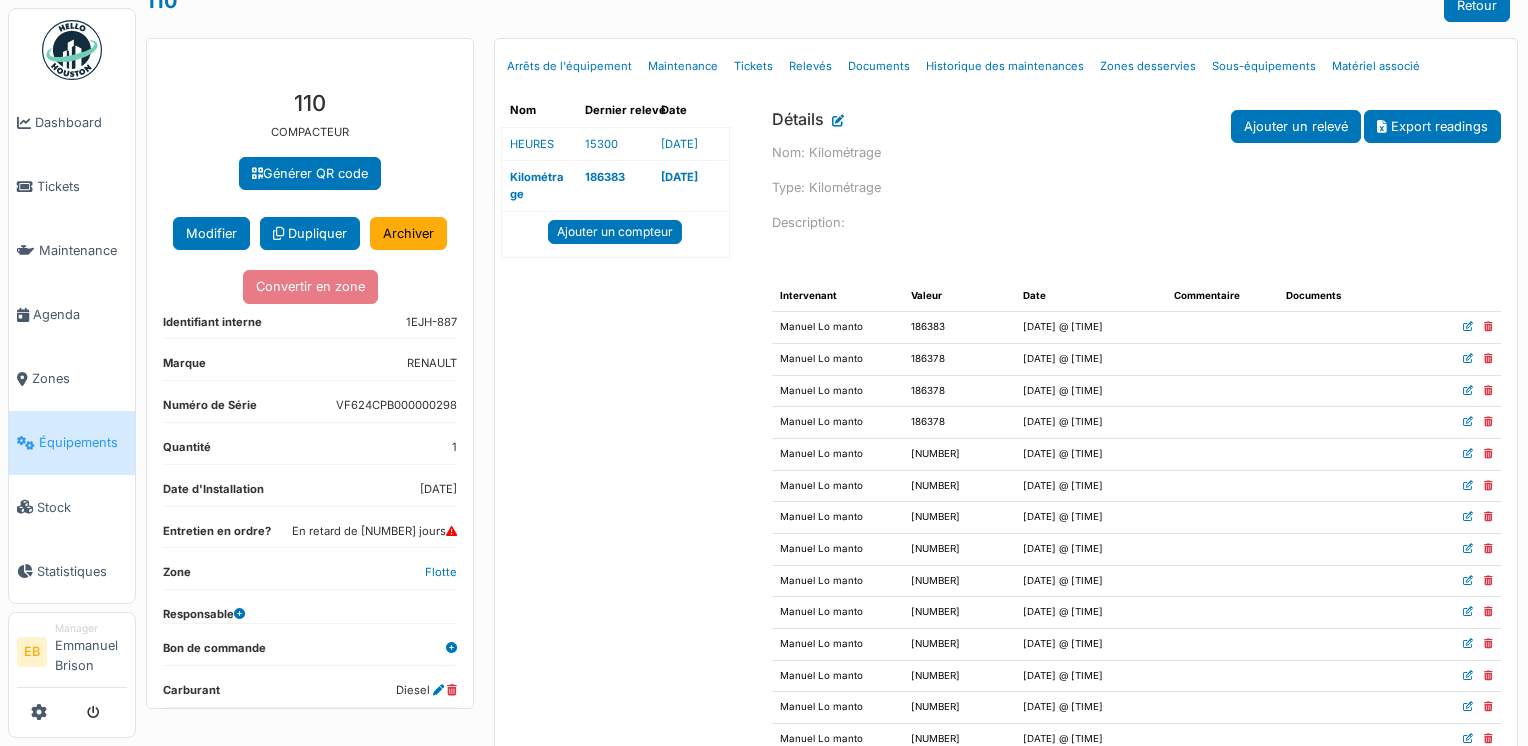 scroll, scrollTop: 0, scrollLeft: 0, axis: both 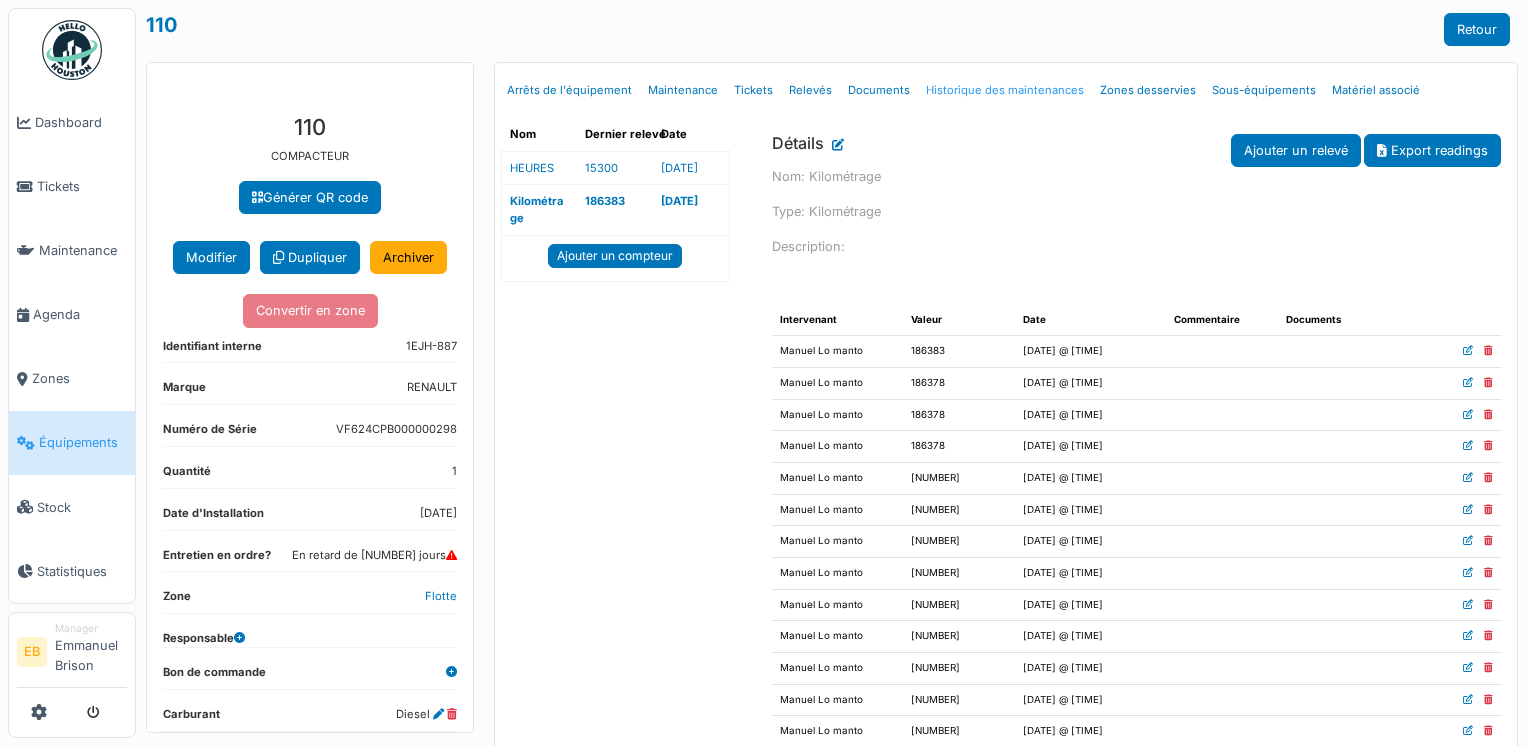 click on "Historique des maintenances" at bounding box center [1005, 90] 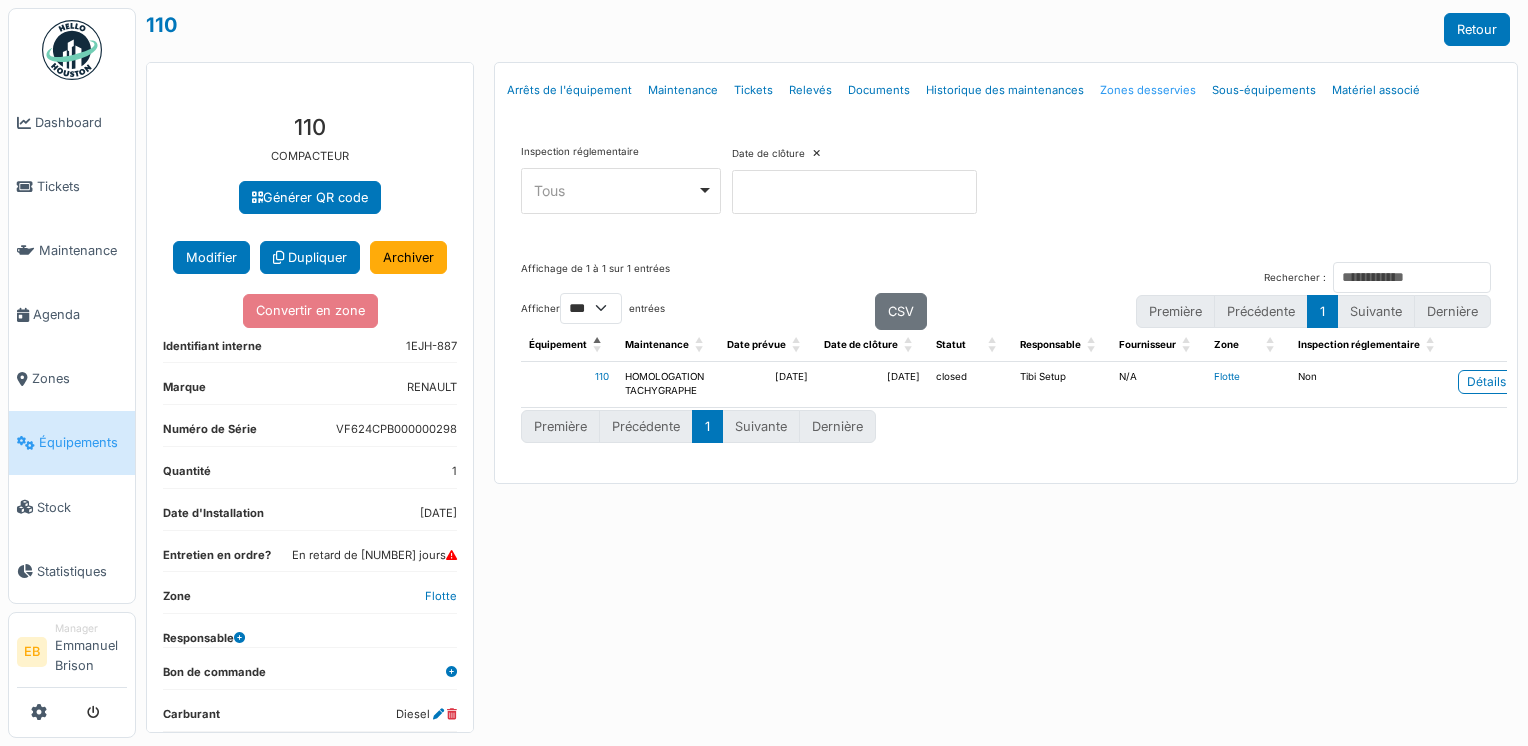 click on "Zones desservies" at bounding box center [1148, 90] 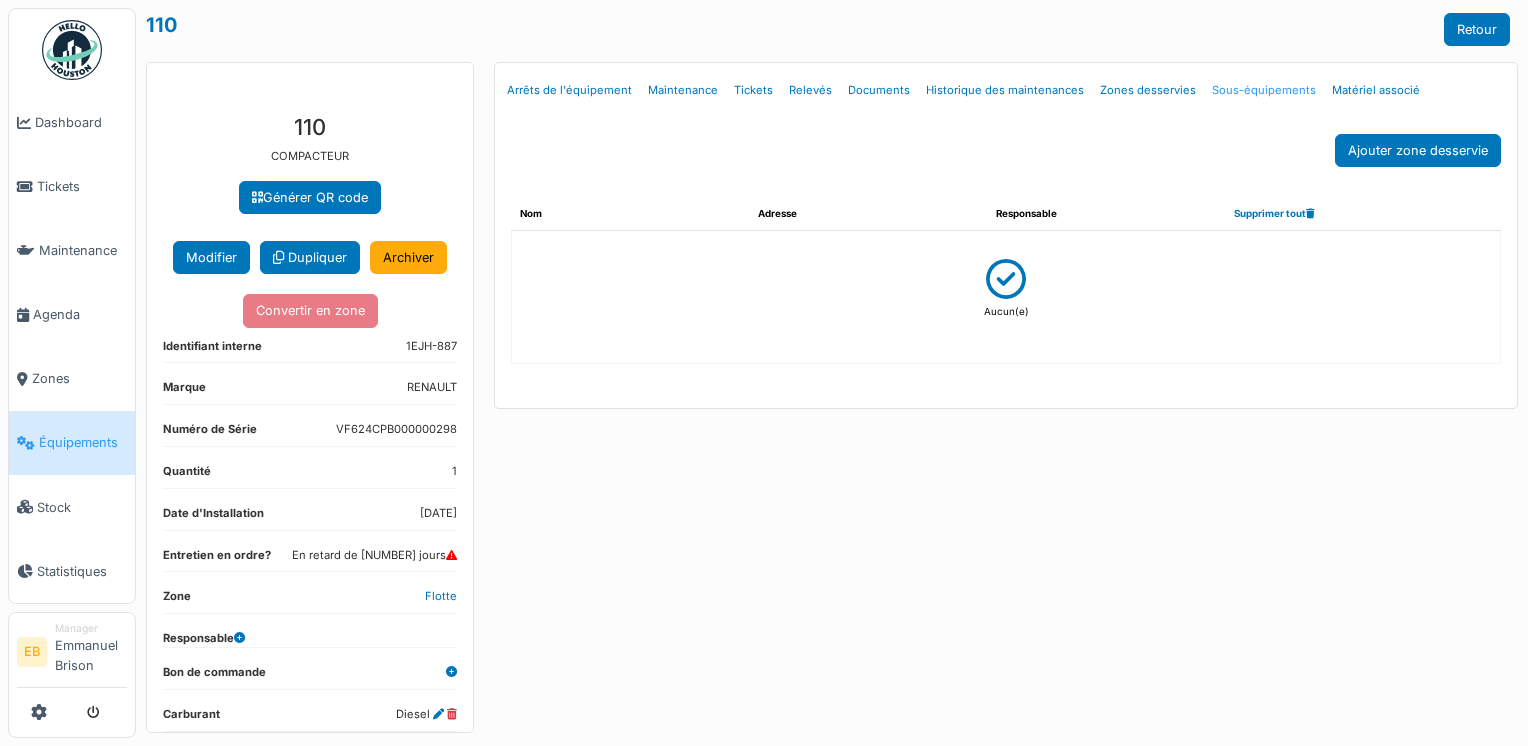 click on "Sous-équipements" at bounding box center (1264, 90) 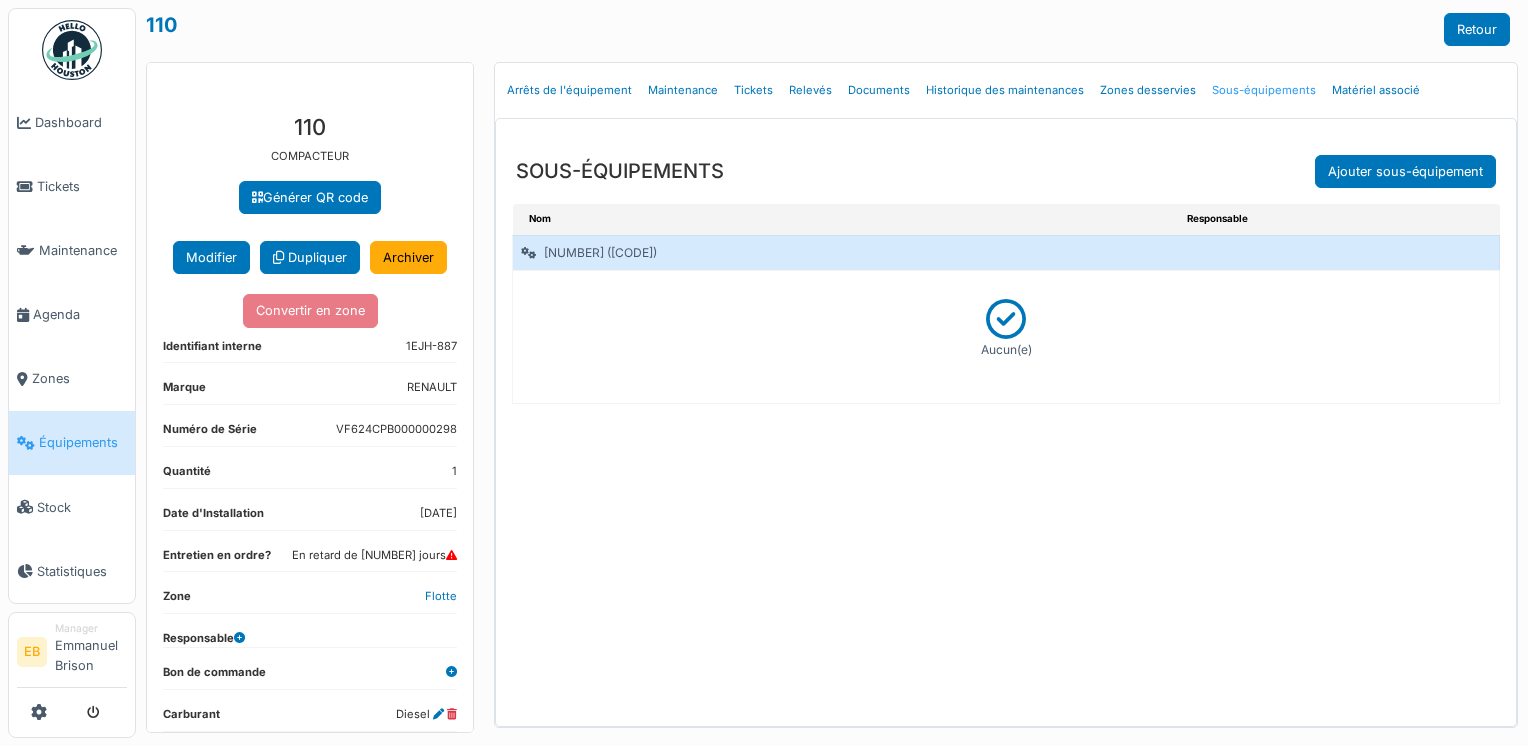 click on "Sous-équipements" at bounding box center (1264, 90) 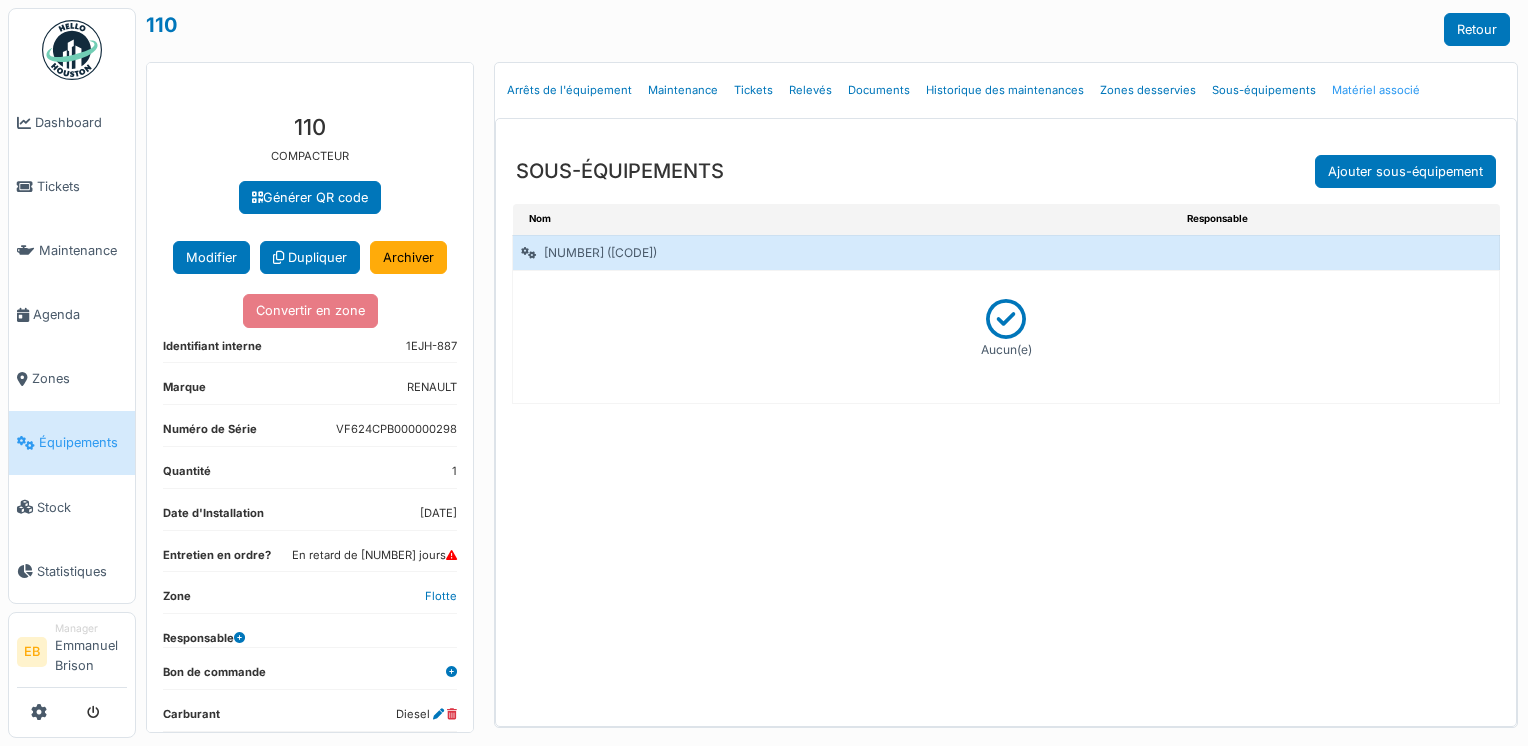 click on "Matériel associé" at bounding box center (1376, 90) 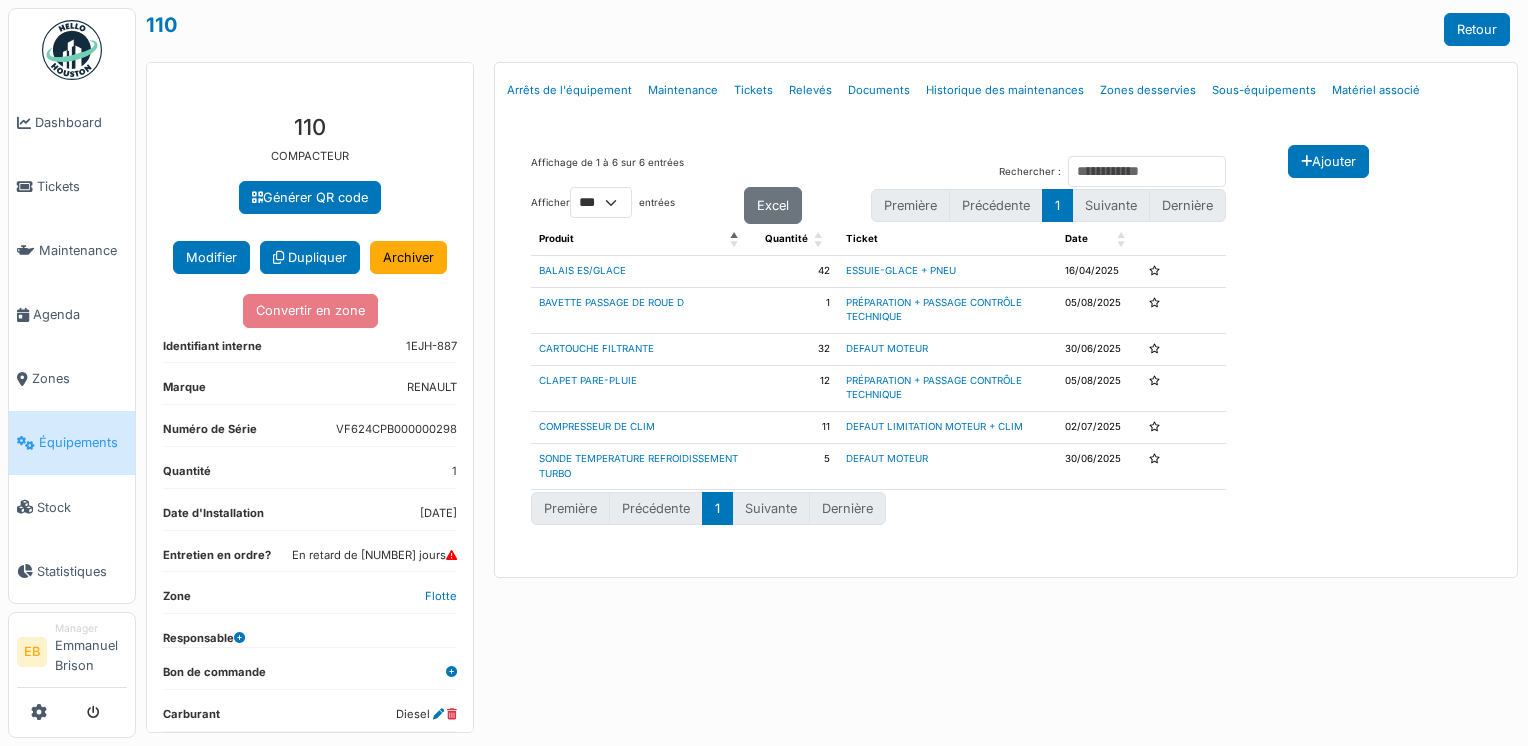 click on "Menu
Détails
Arrêts de l'équipement
Maintenance
Tickets
Relevés
Documents
Historique des maintenances
Zones desservies
Sous-équipements
**" at bounding box center (1006, 397) 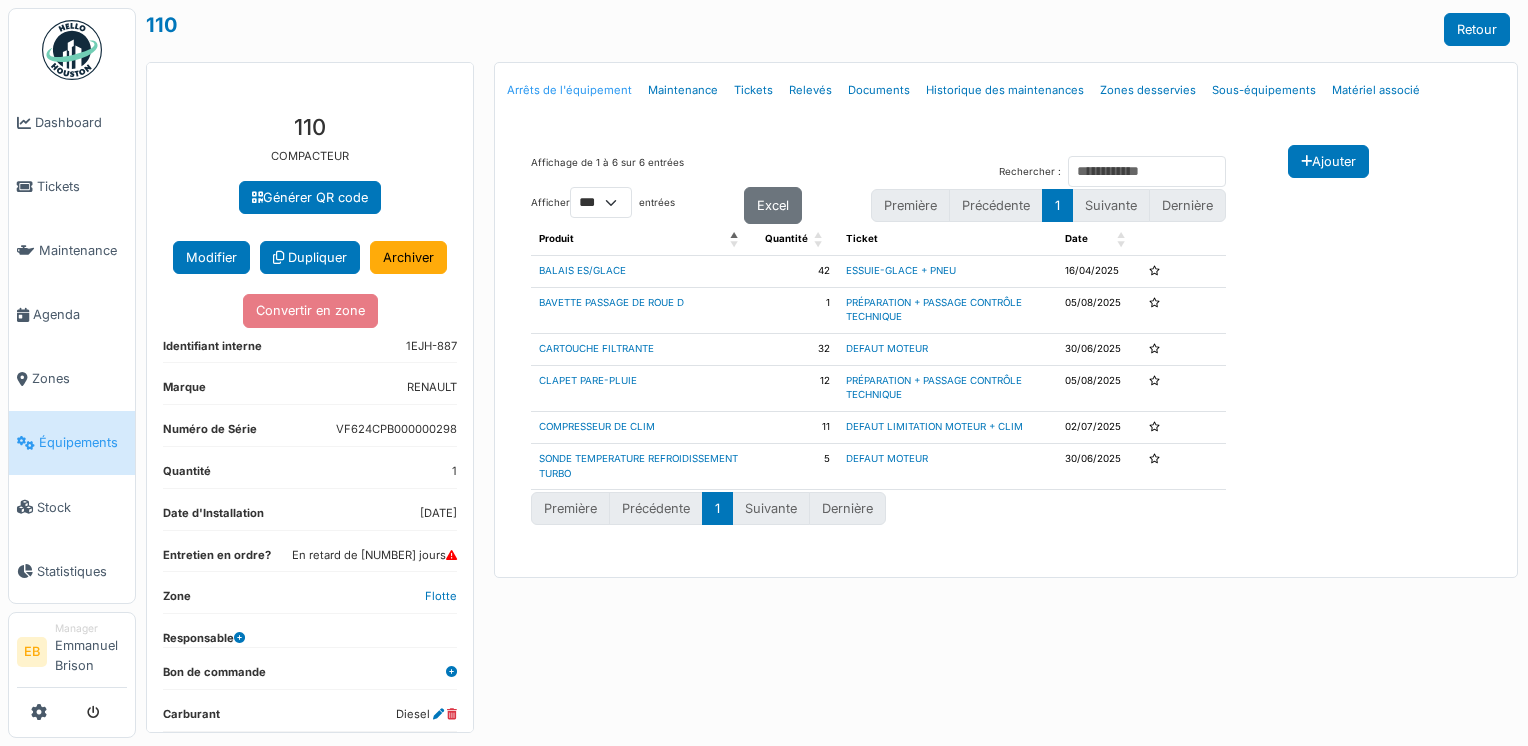 click on "Arrêts de l'équipement" at bounding box center (569, 90) 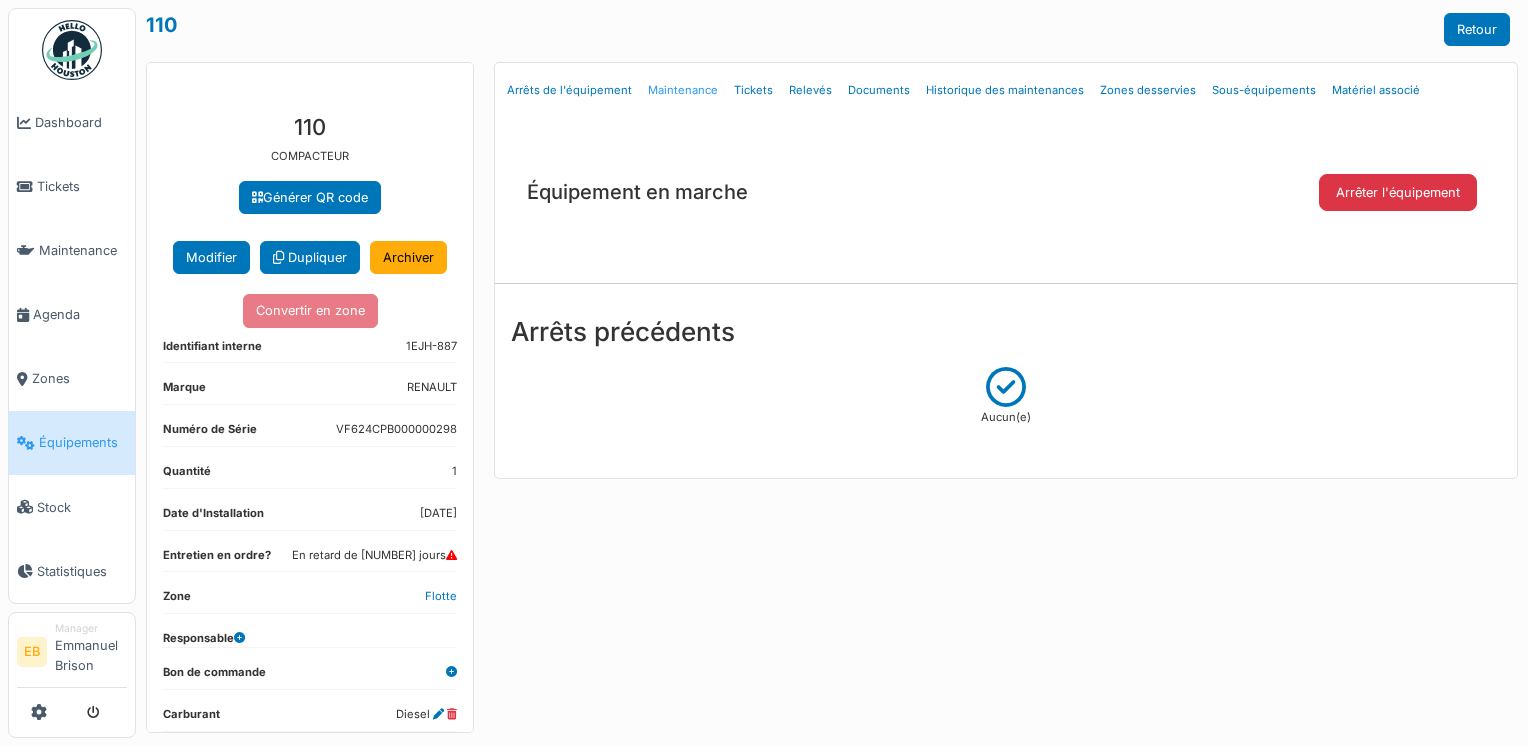 click on "Maintenance" at bounding box center (683, 90) 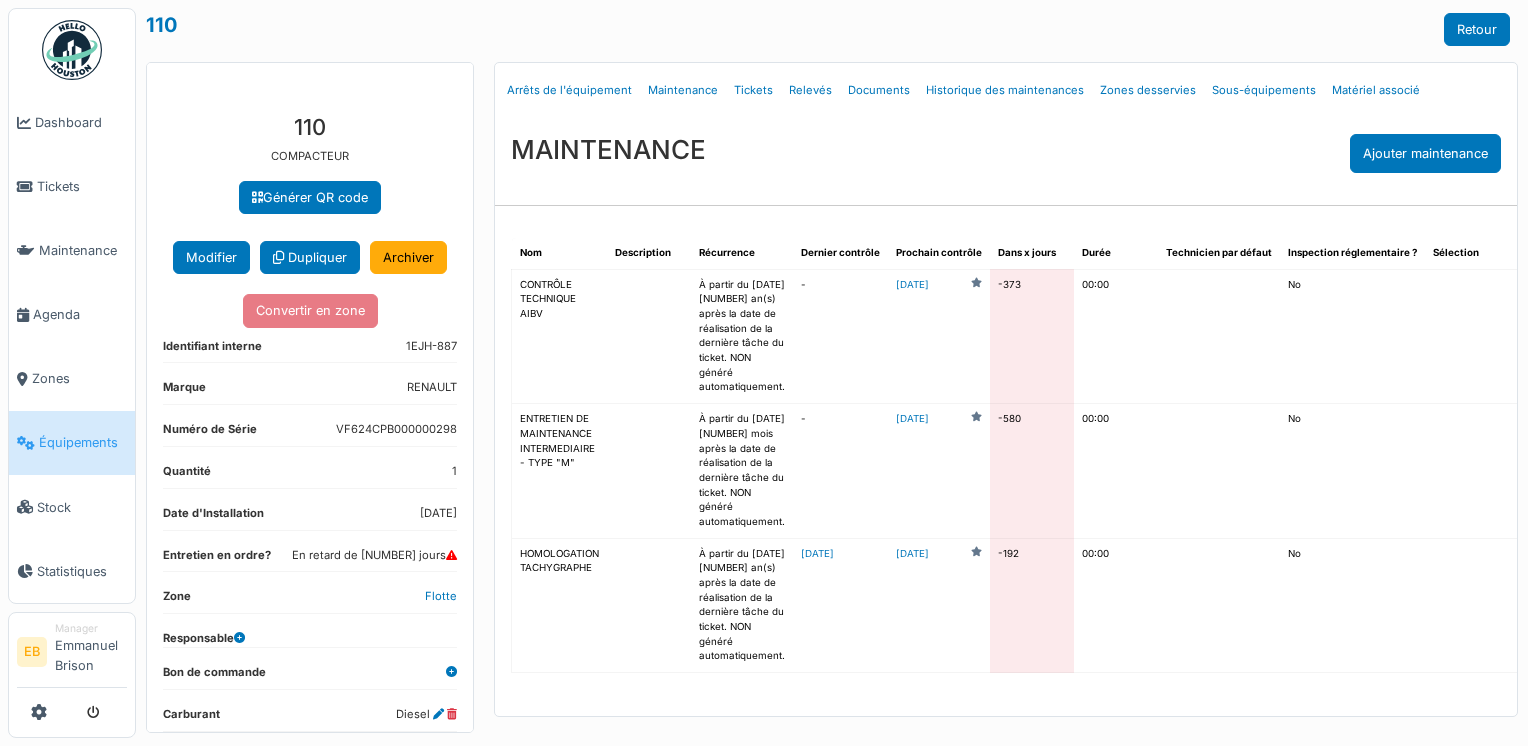 scroll, scrollTop: 28, scrollLeft: 0, axis: vertical 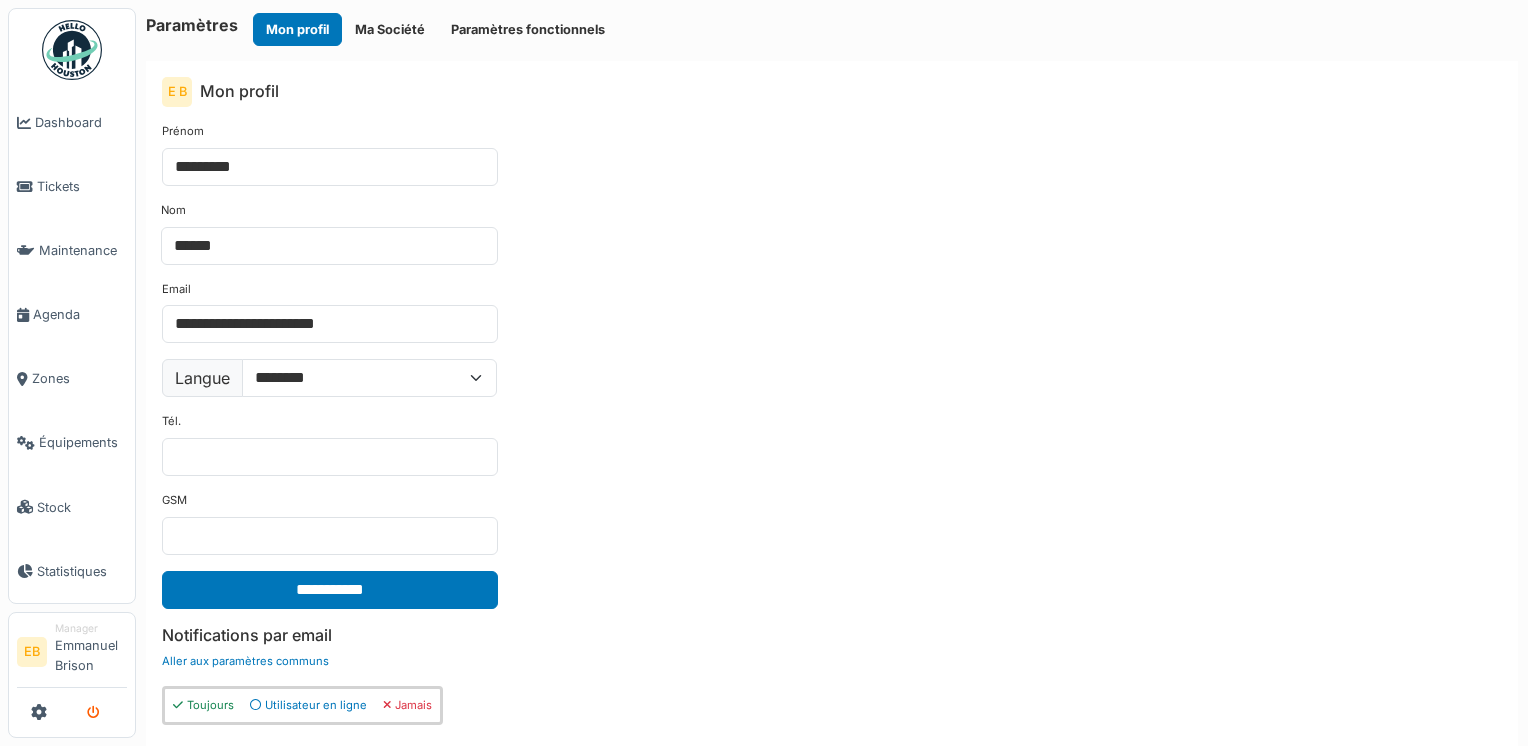 click at bounding box center (93, 713) 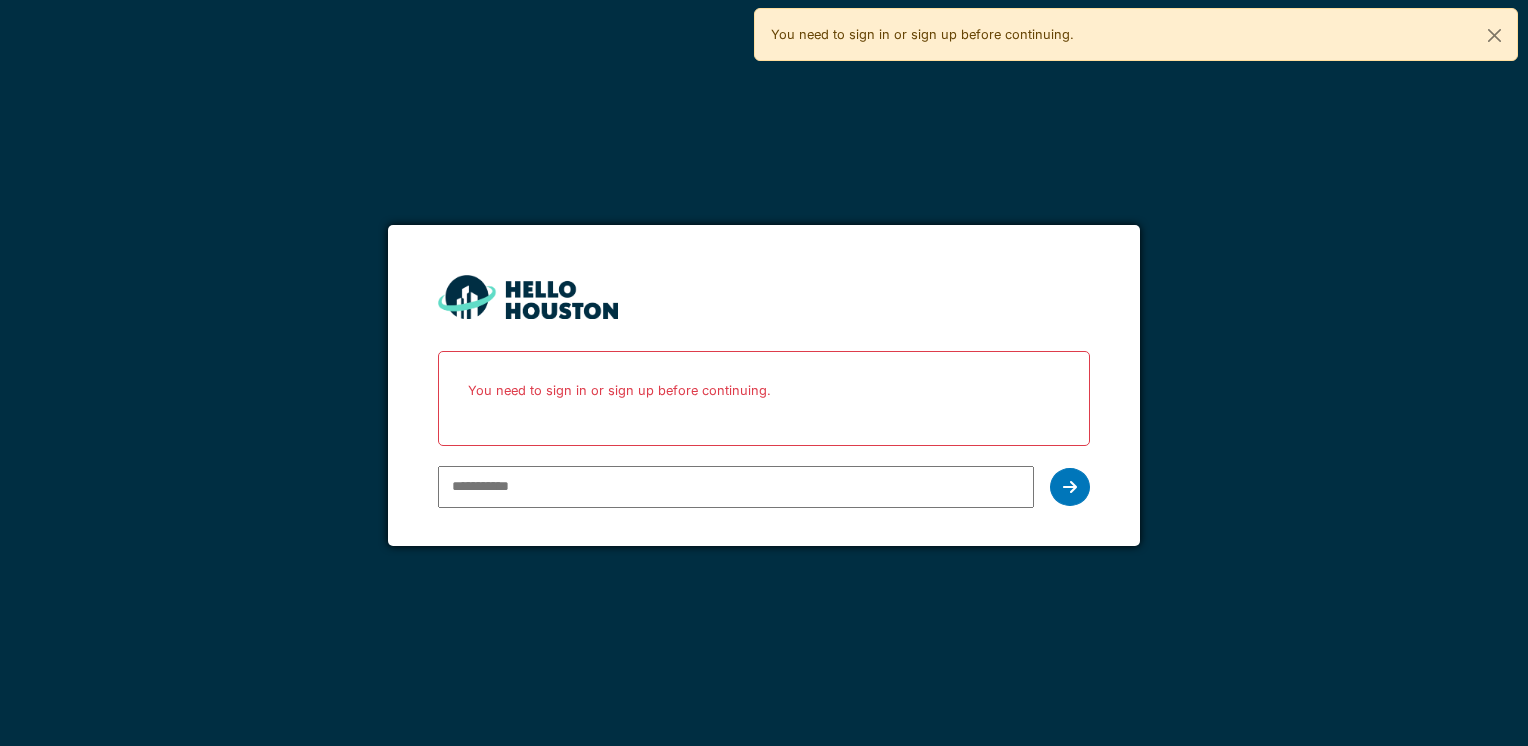scroll, scrollTop: 0, scrollLeft: 0, axis: both 